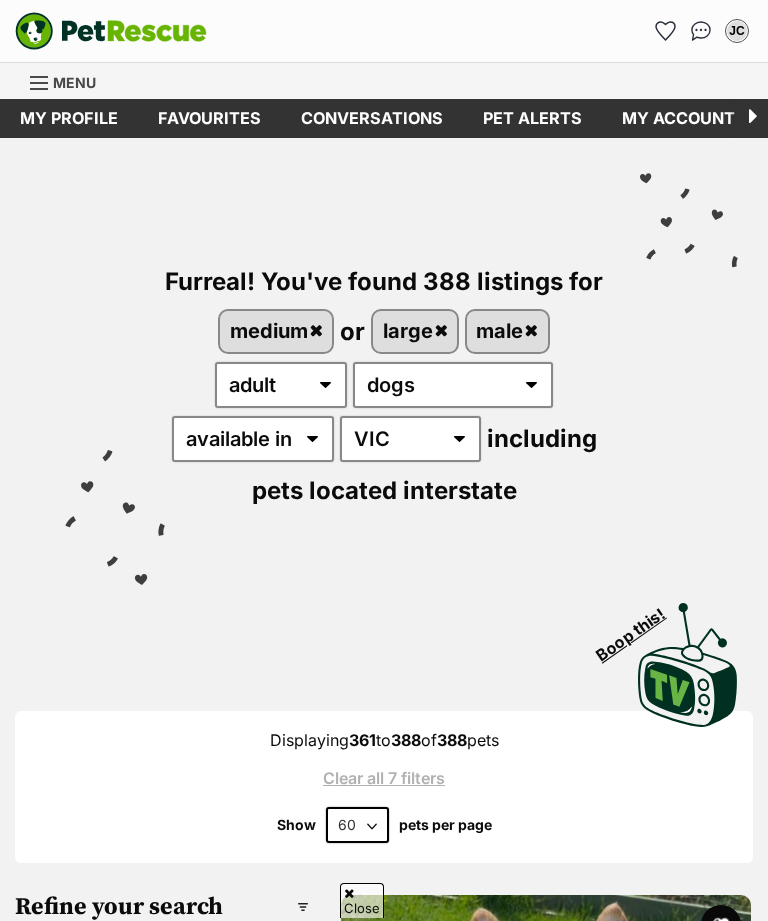 scroll, scrollTop: 17191, scrollLeft: 0, axis: vertical 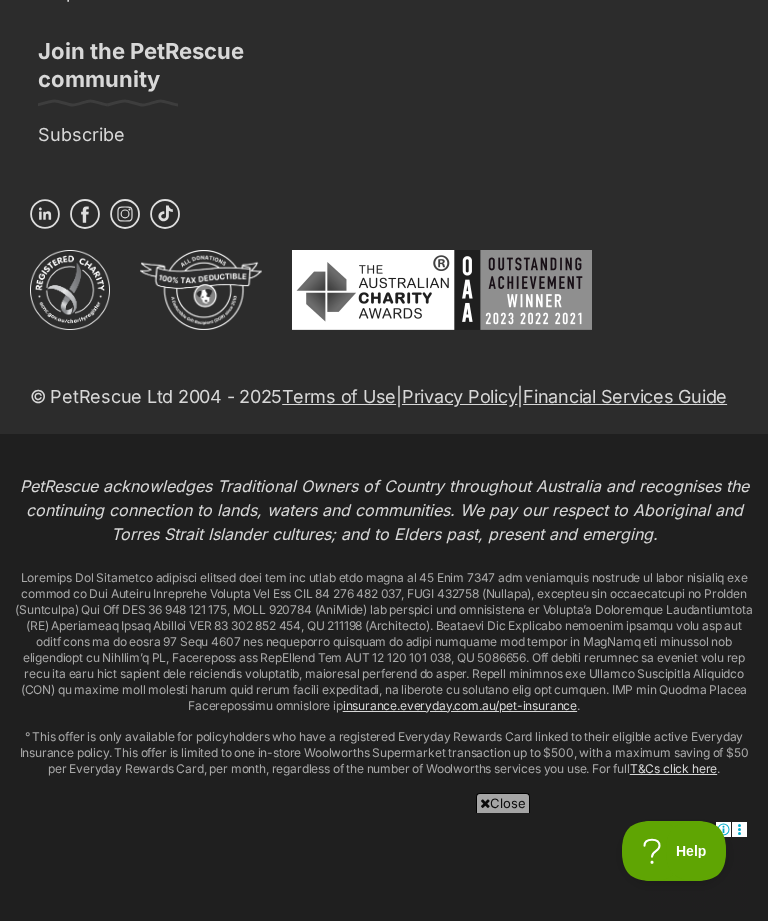 click on "Previous" at bounding box center [549, -1145] 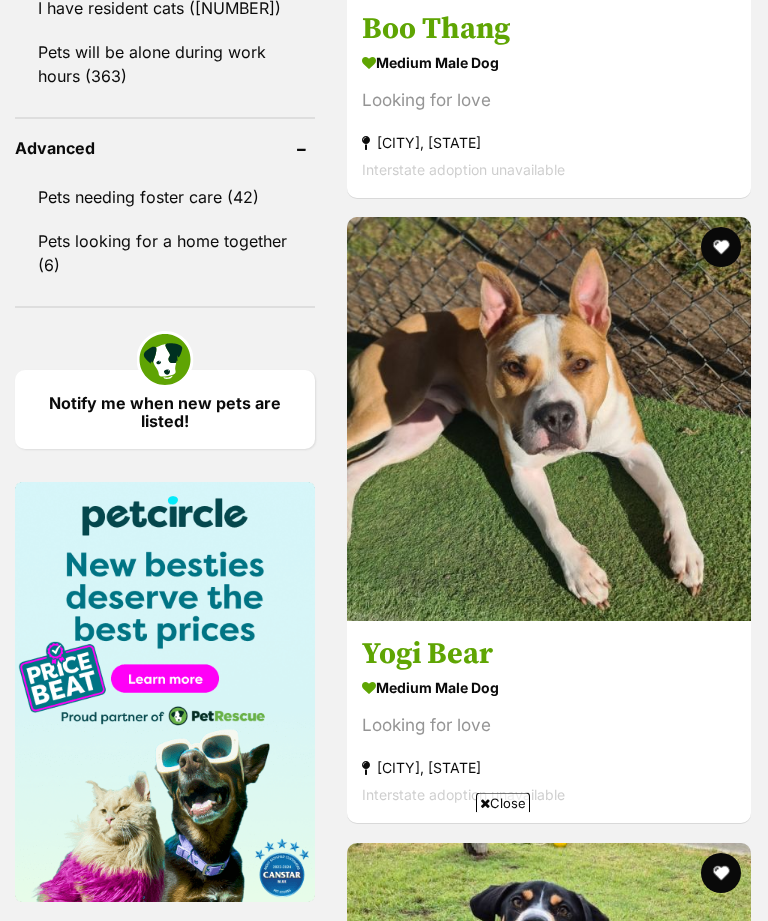 scroll, scrollTop: 7998, scrollLeft: 0, axis: vertical 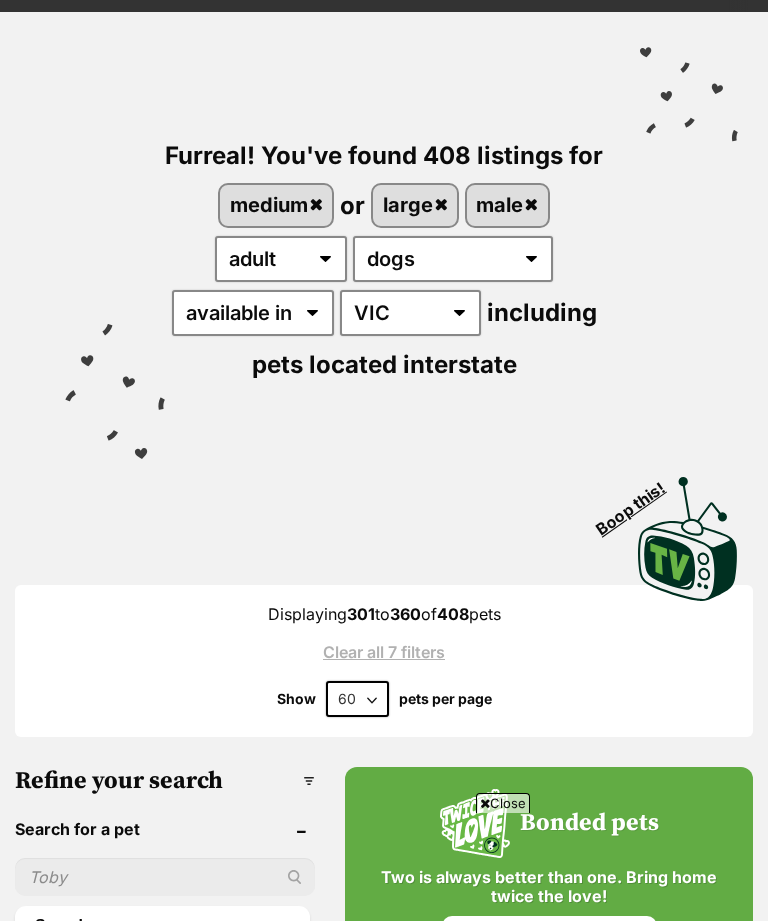 click on "408" at bounding box center [453, 614] 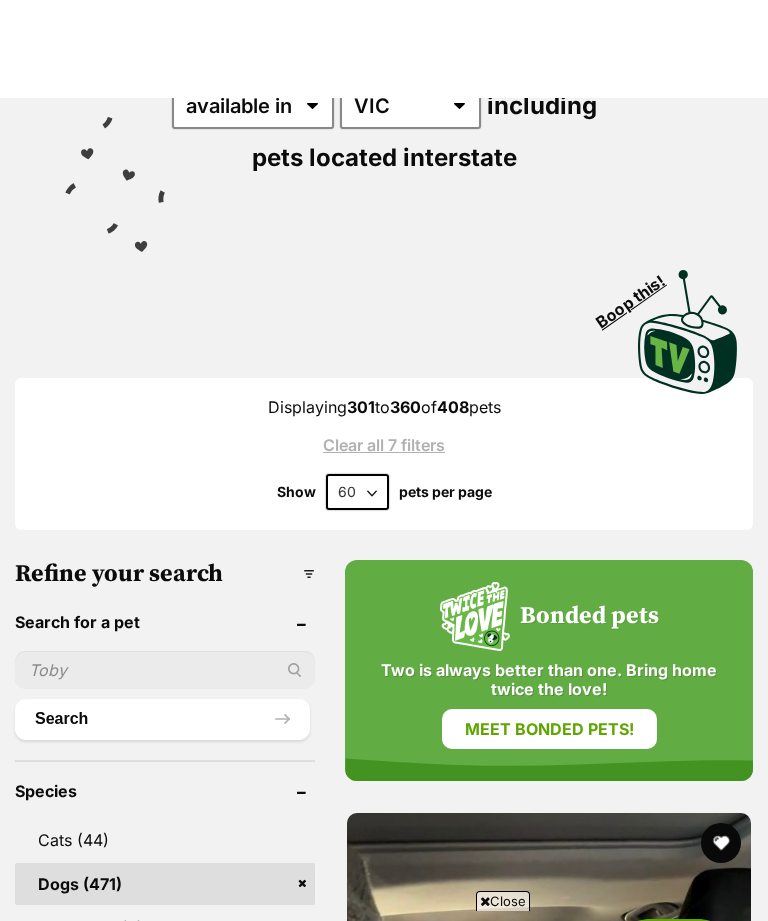 scroll, scrollTop: 0, scrollLeft: 0, axis: both 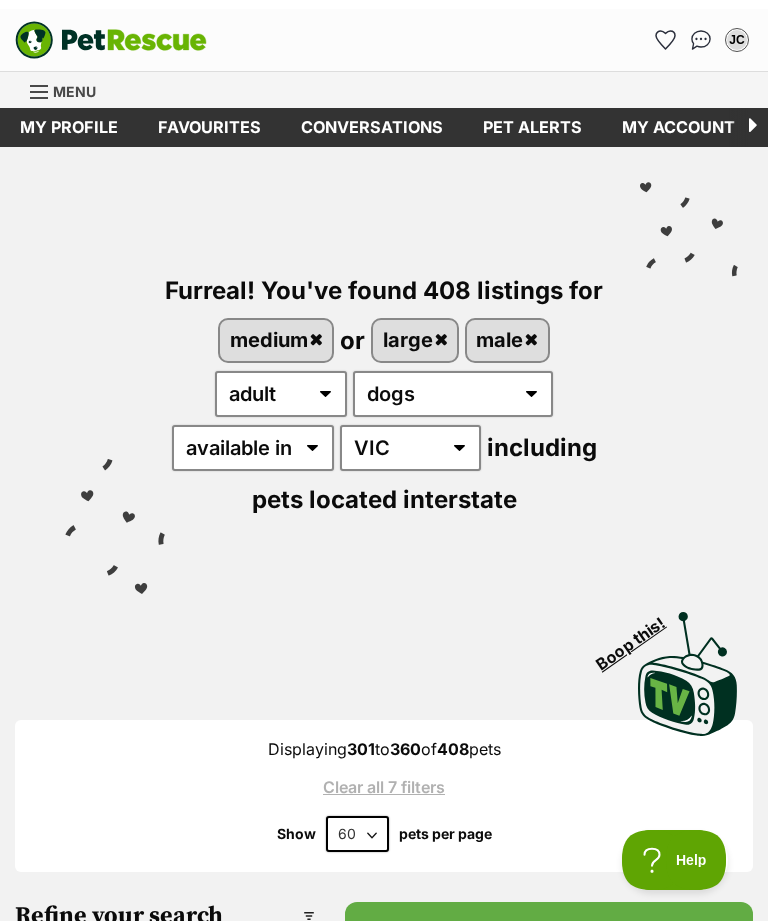 click at bounding box center (111, 31) 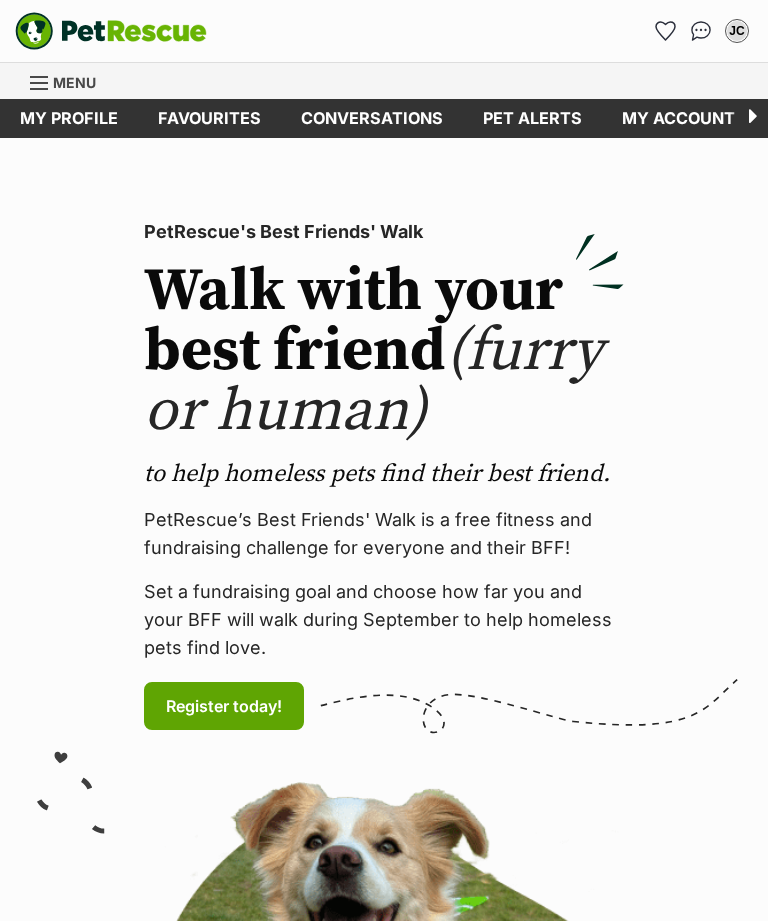 scroll, scrollTop: 0, scrollLeft: 0, axis: both 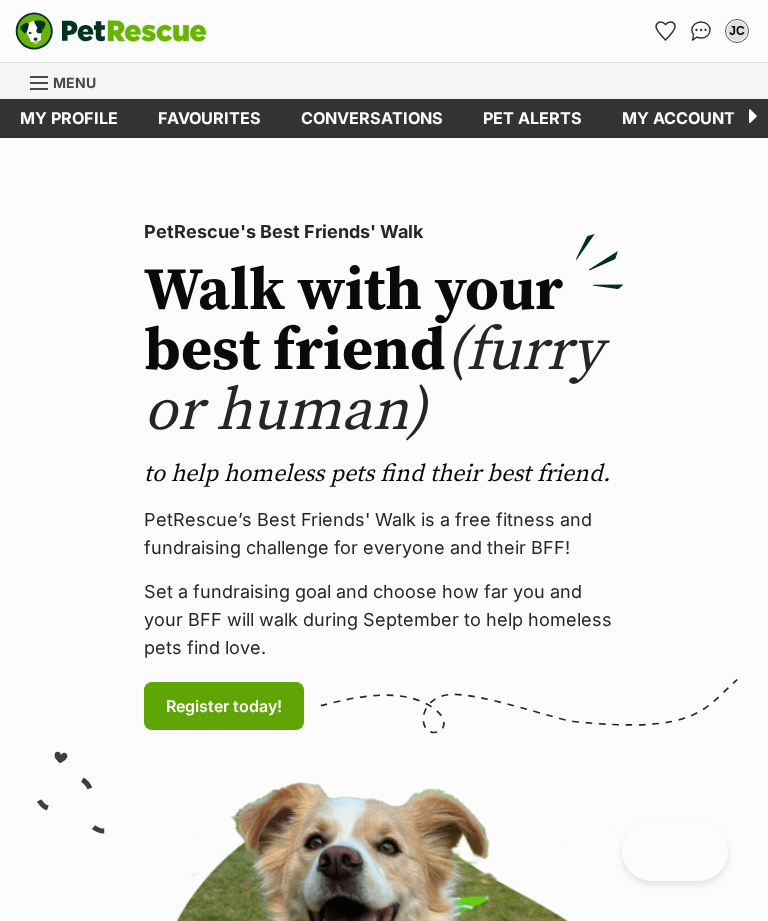 click on "Menu" at bounding box center [74, 82] 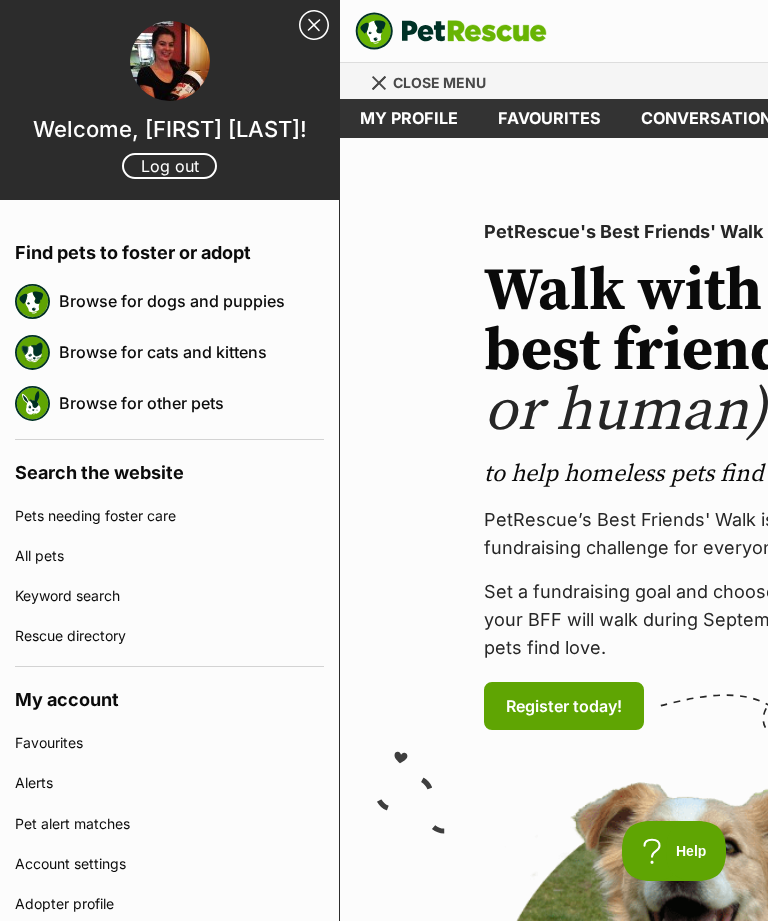 scroll, scrollTop: 0, scrollLeft: 0, axis: both 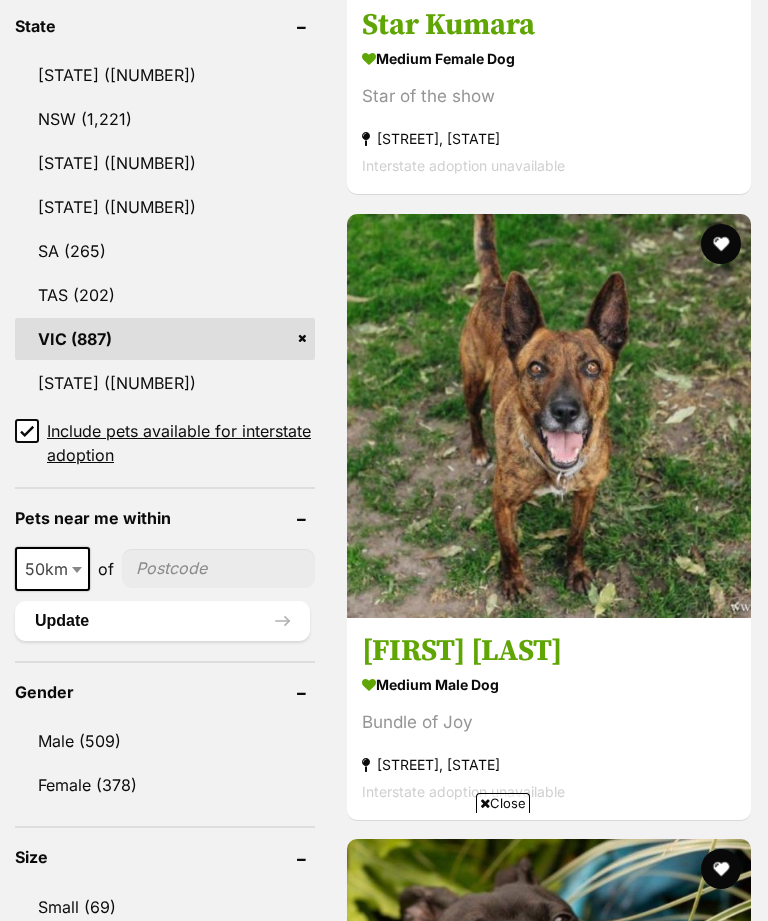 click on "Male (509)" at bounding box center (165, 741) 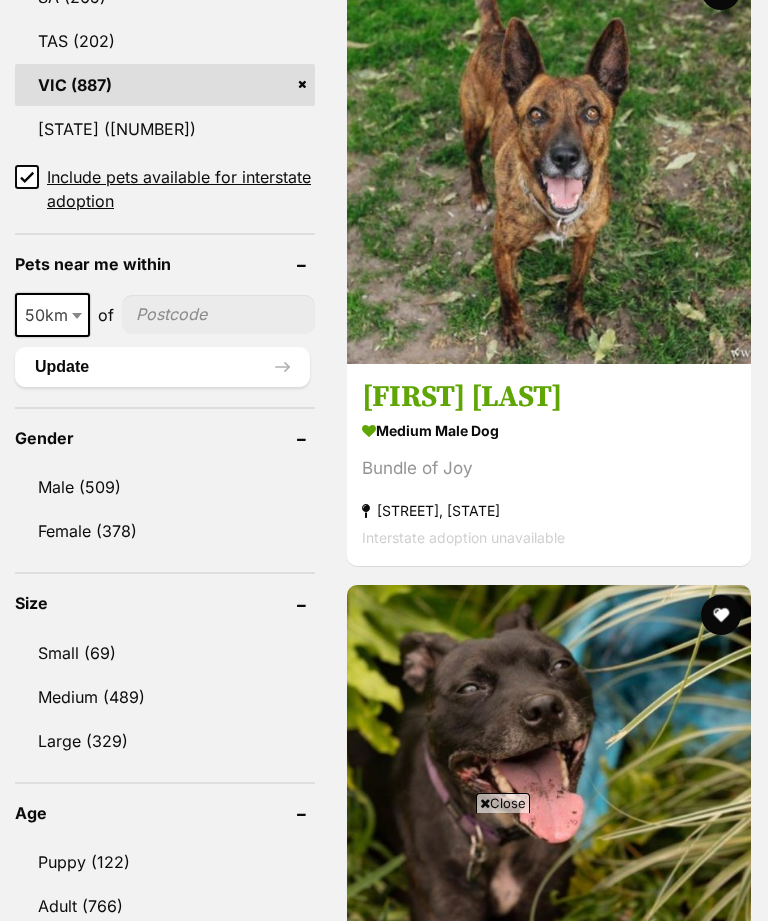 scroll, scrollTop: 0, scrollLeft: 0, axis: both 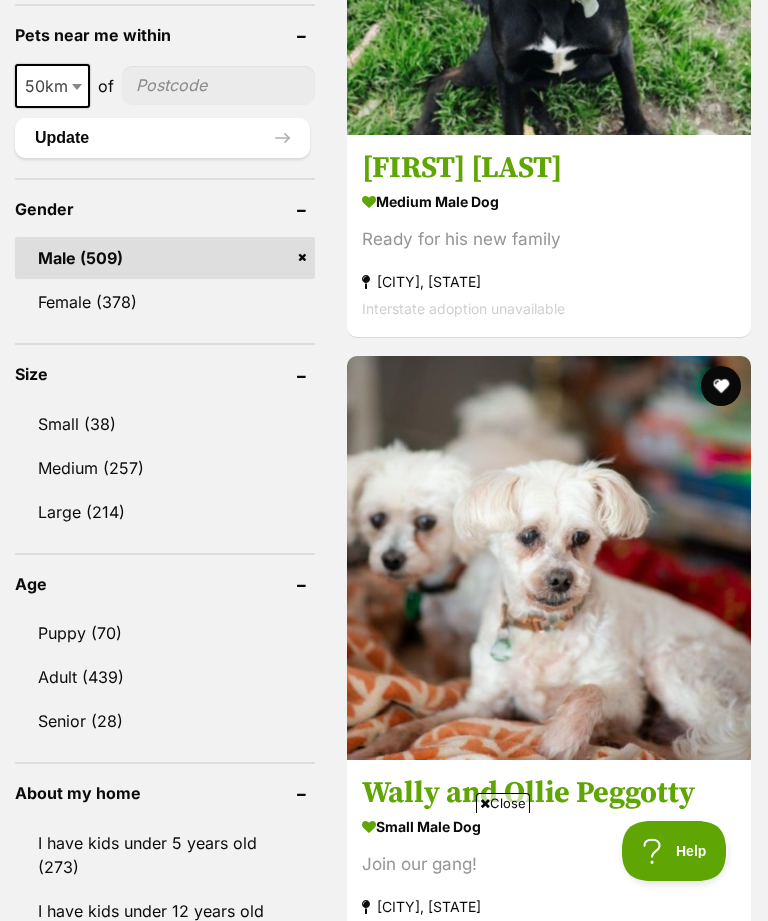click on "[CATEGORY] ([NUMBER])" at bounding box center [165, 677] 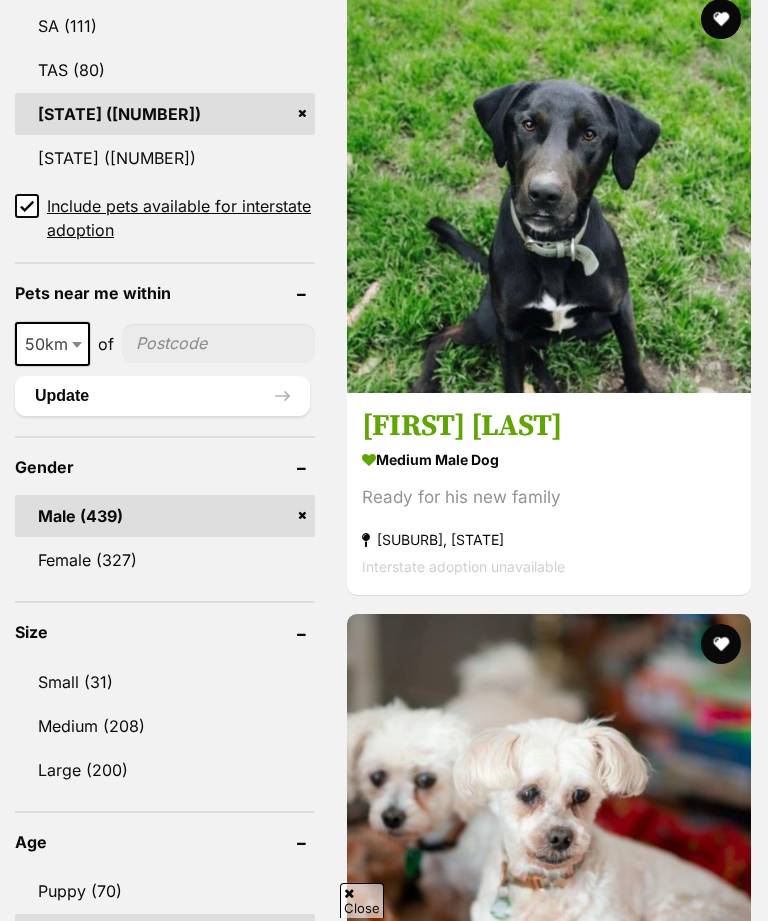 scroll, scrollTop: 1574, scrollLeft: 0, axis: vertical 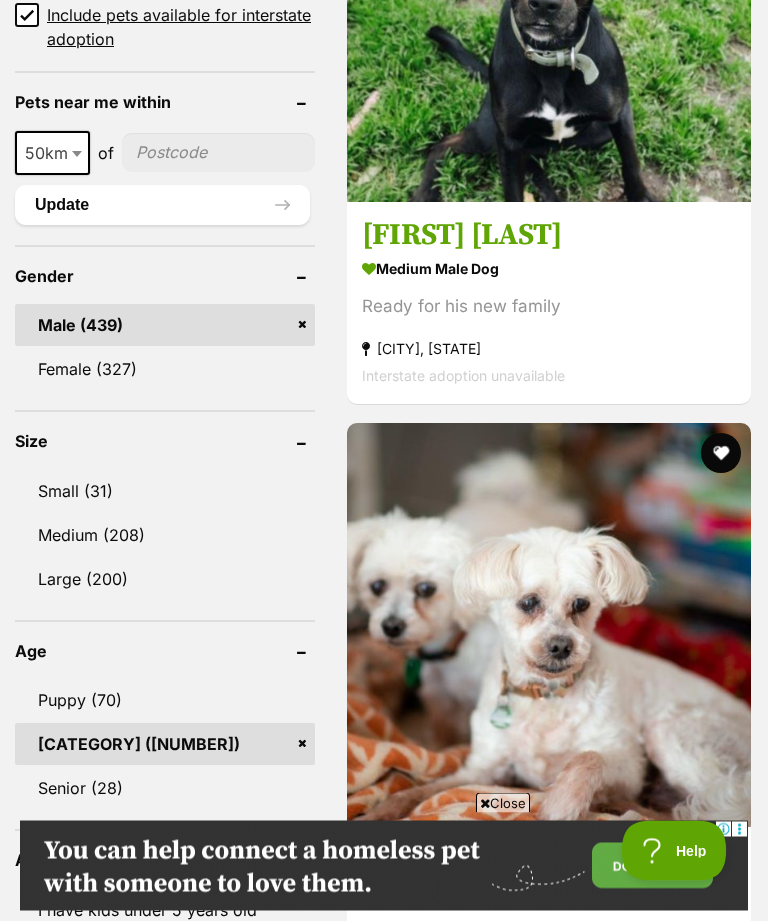 click on "Medium (208)" at bounding box center [165, 536] 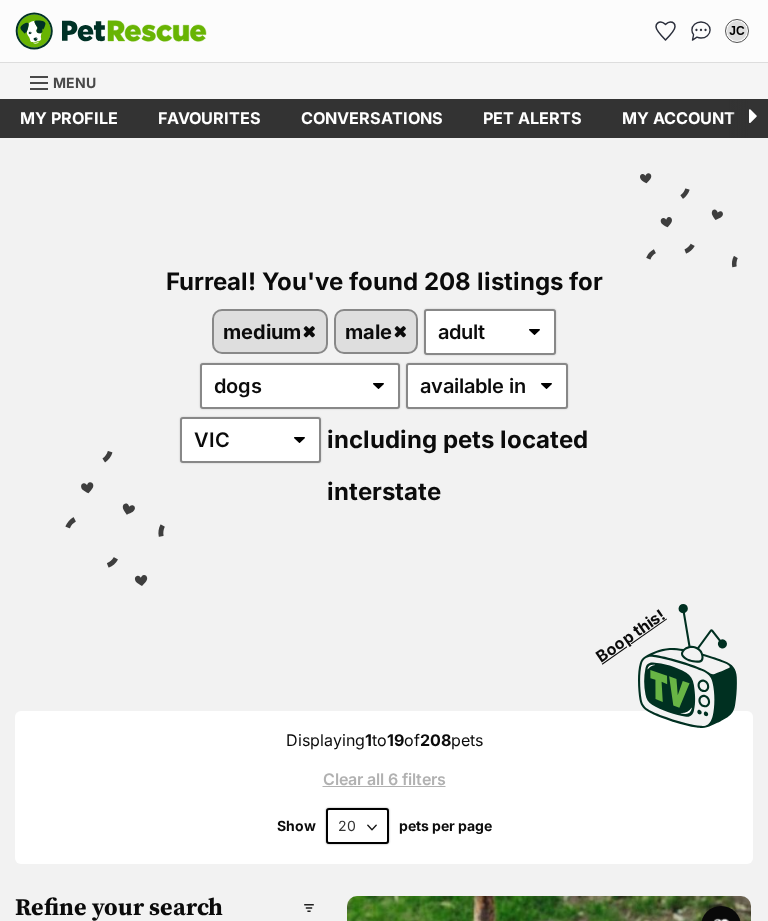scroll, scrollTop: 0, scrollLeft: 0, axis: both 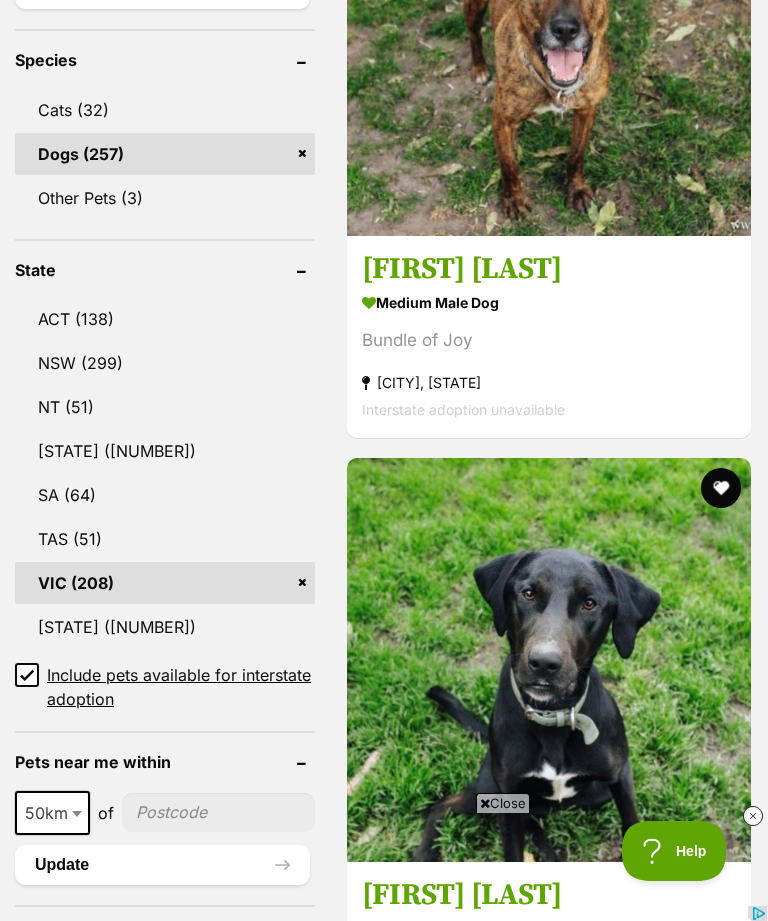 click on "Large (201)" at bounding box center [165, 1239] 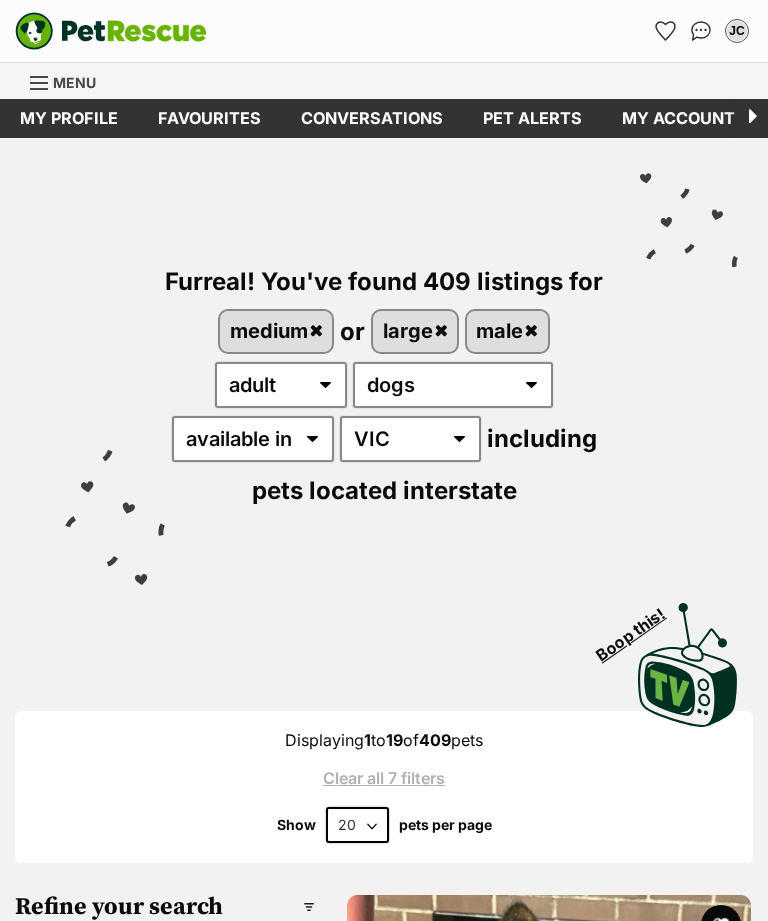 scroll, scrollTop: 0, scrollLeft: 0, axis: both 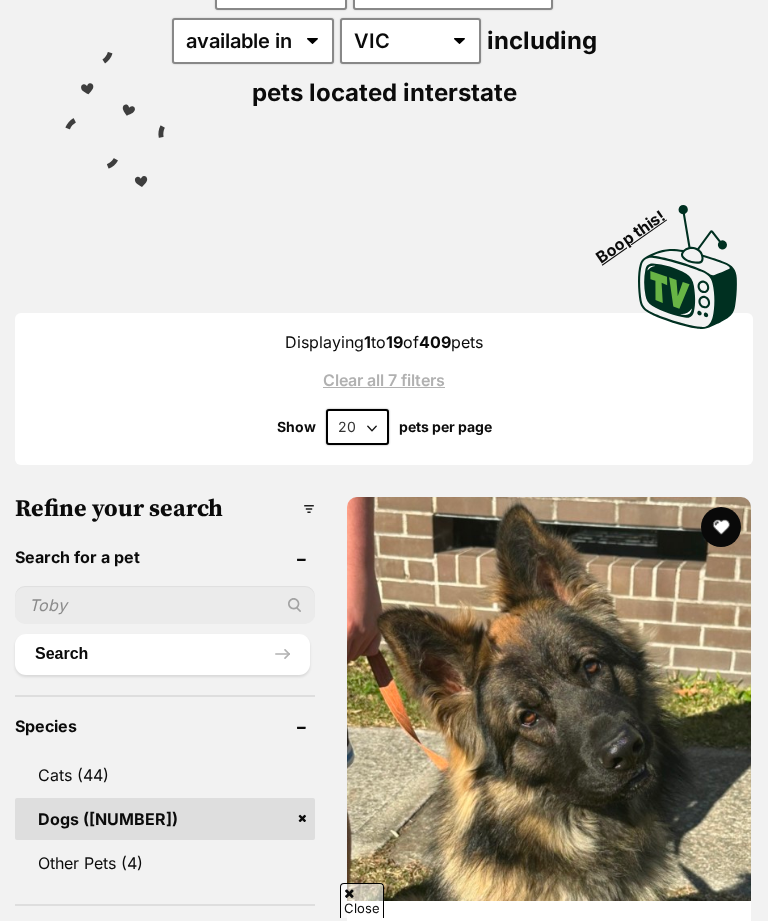 click on "20 40 60" at bounding box center (357, 427) 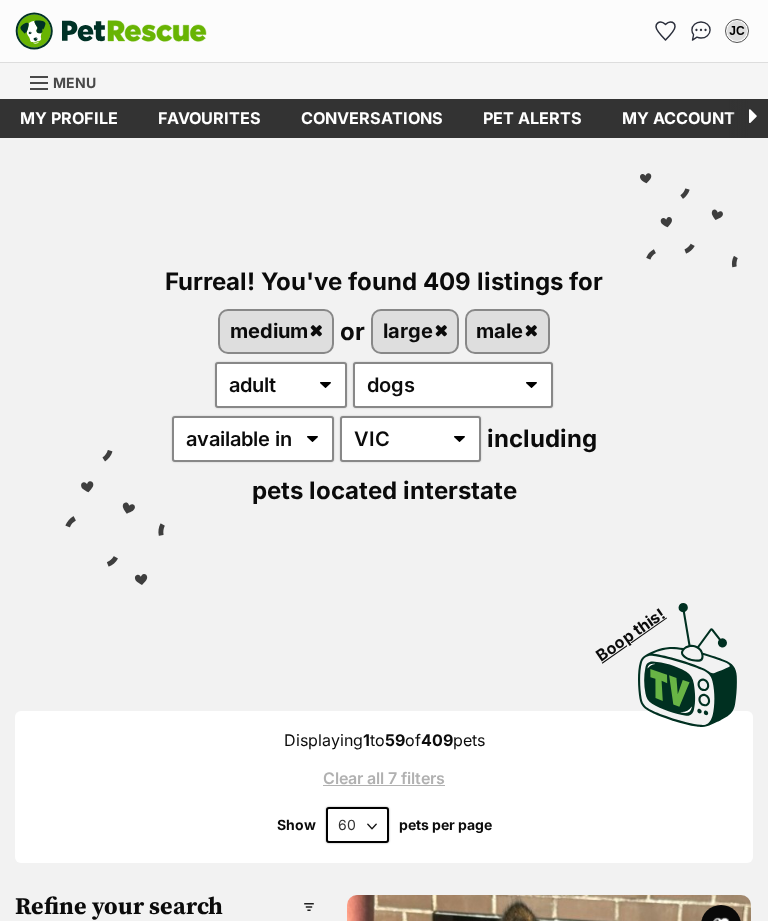 scroll, scrollTop: 0, scrollLeft: 0, axis: both 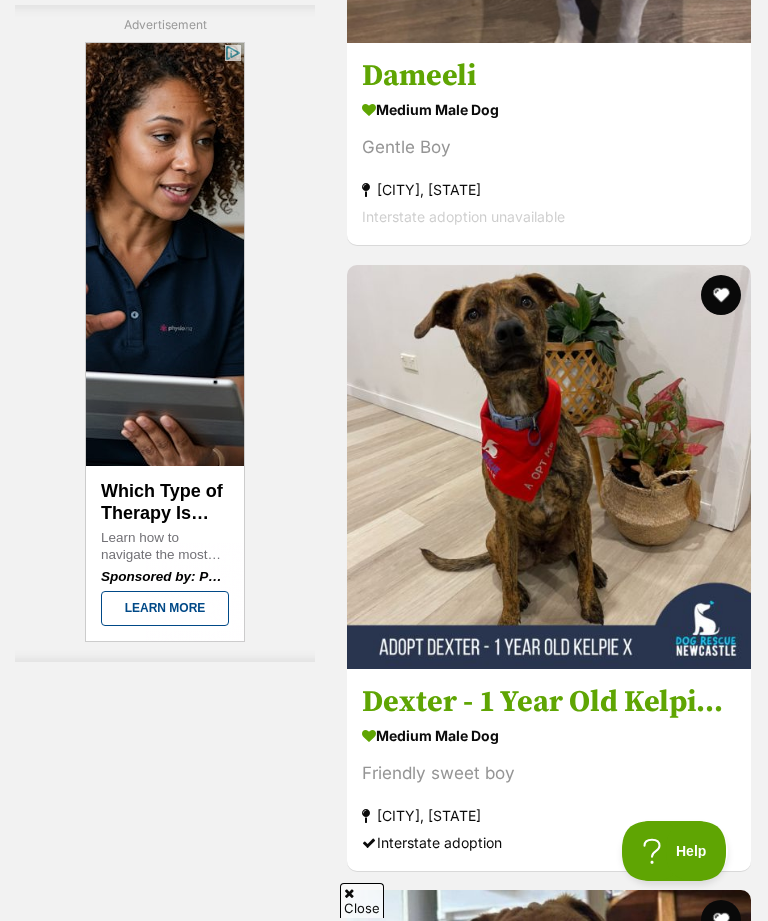 click at bounding box center (549, -159) 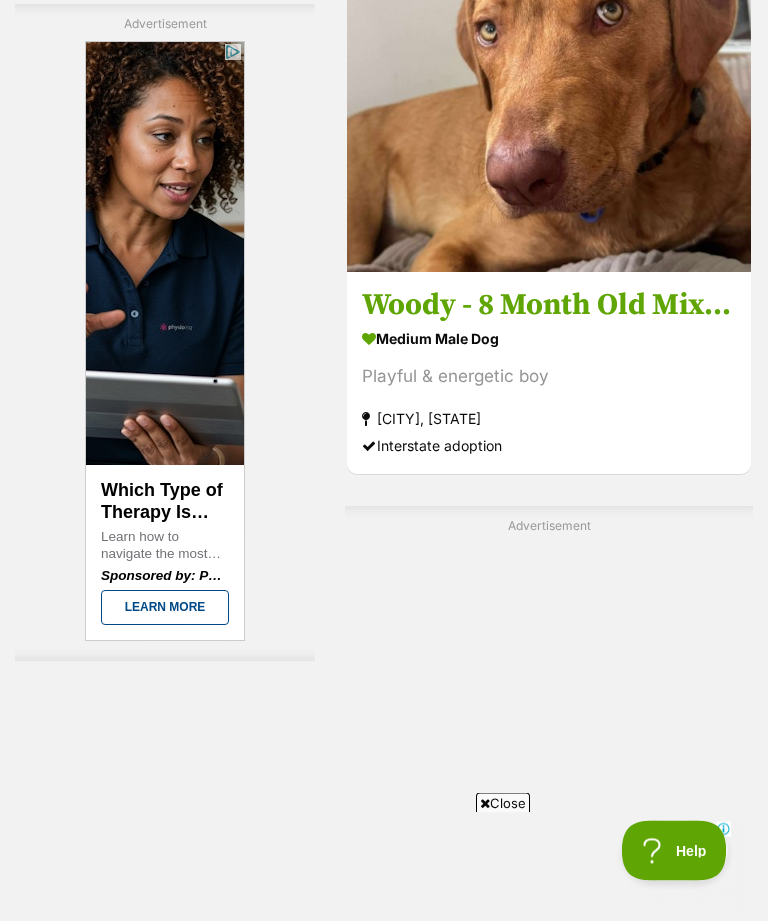 scroll, scrollTop: 30884, scrollLeft: 0, axis: vertical 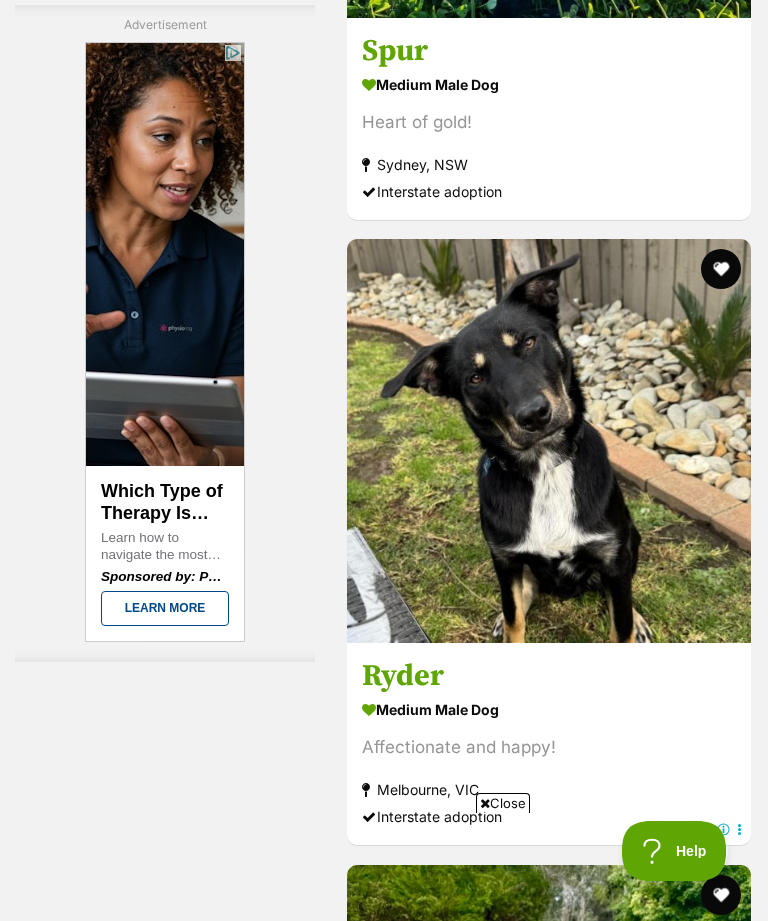 click at bounding box center [549, -1435] 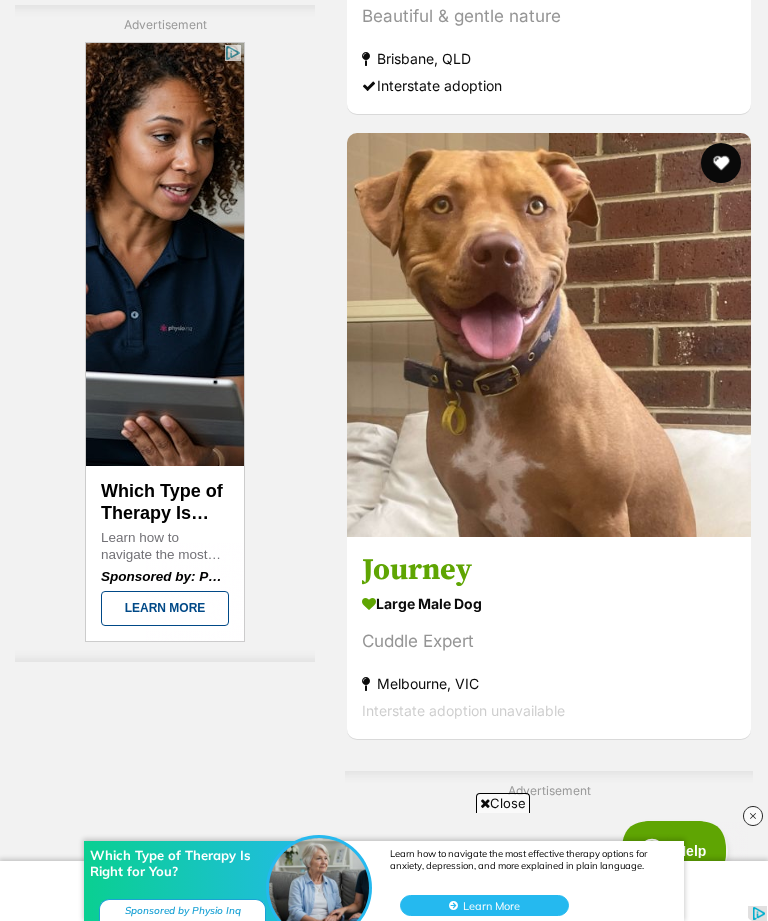 scroll, scrollTop: 0, scrollLeft: 0, axis: both 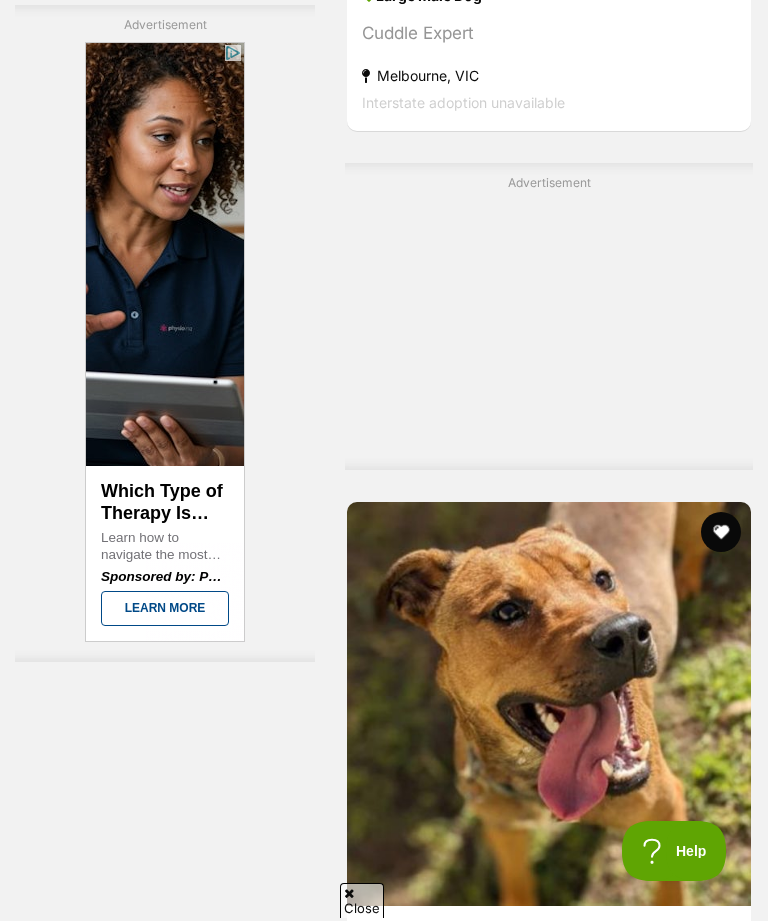 click on "Ryder" at bounding box center (549, -1288) 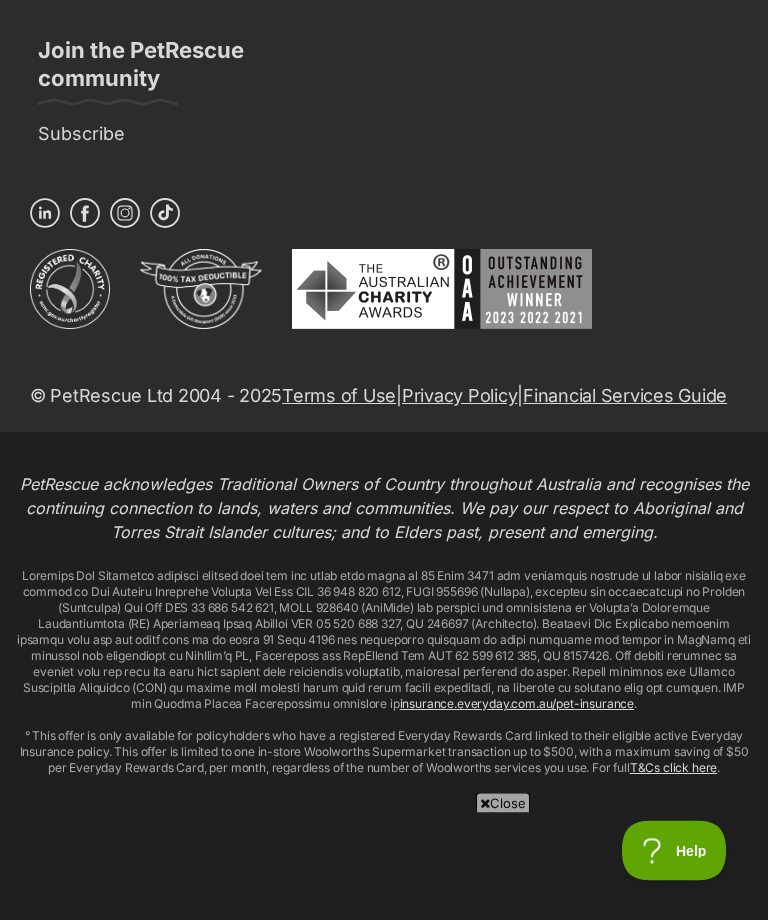 scroll, scrollTop: 45183, scrollLeft: 0, axis: vertical 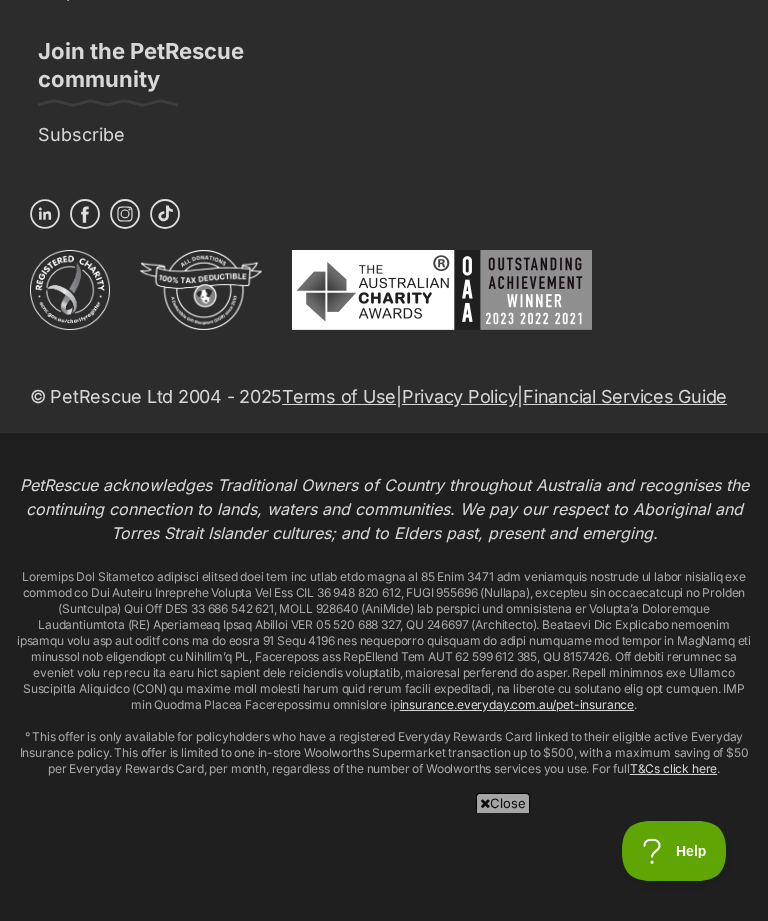 click on "Next" at bounding box center (549, -1145) 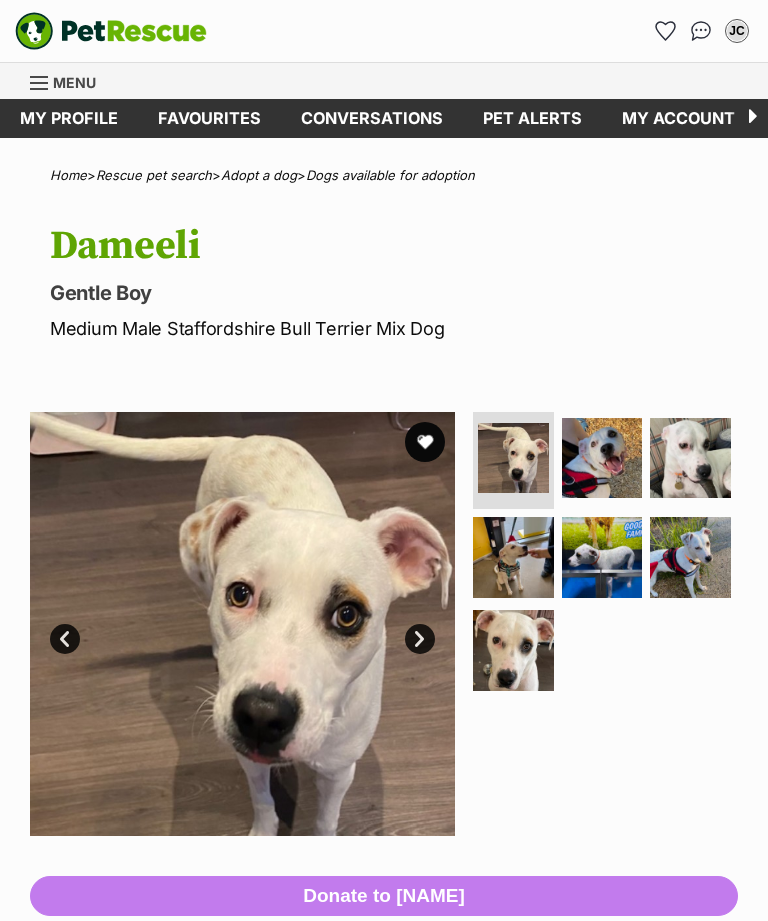 click at bounding box center [690, 557] 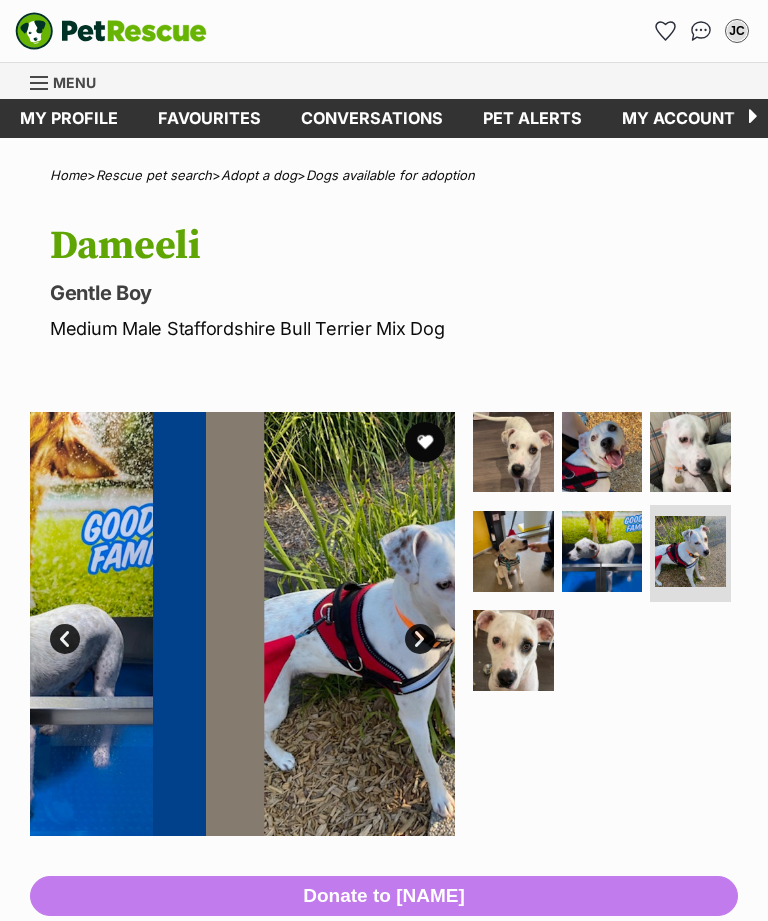 scroll, scrollTop: 0, scrollLeft: 0, axis: both 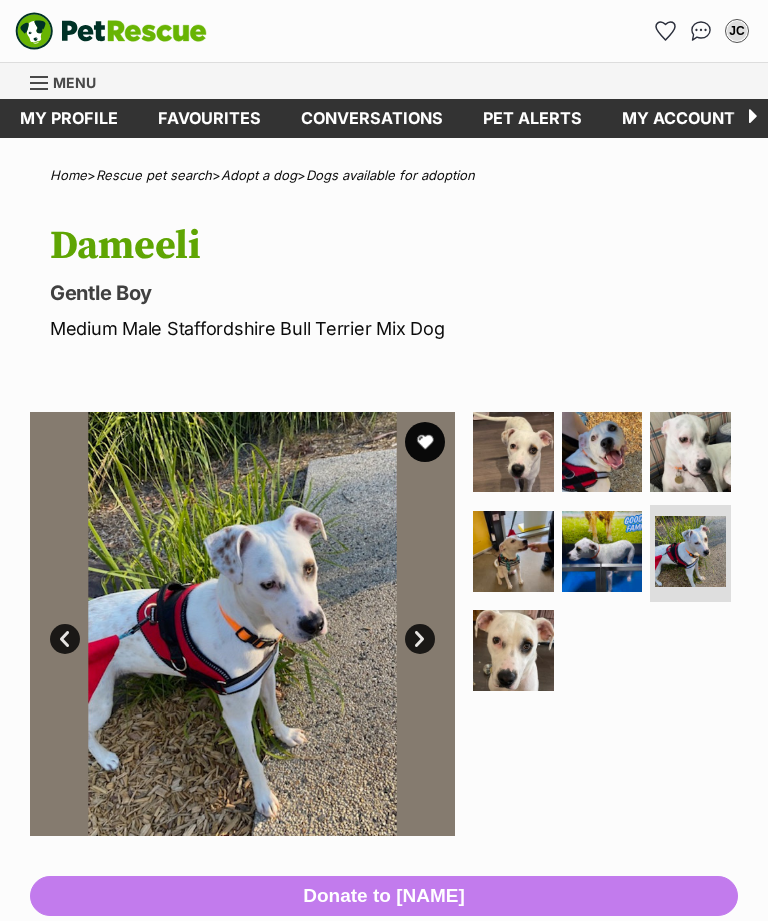 click at bounding box center [602, 452] 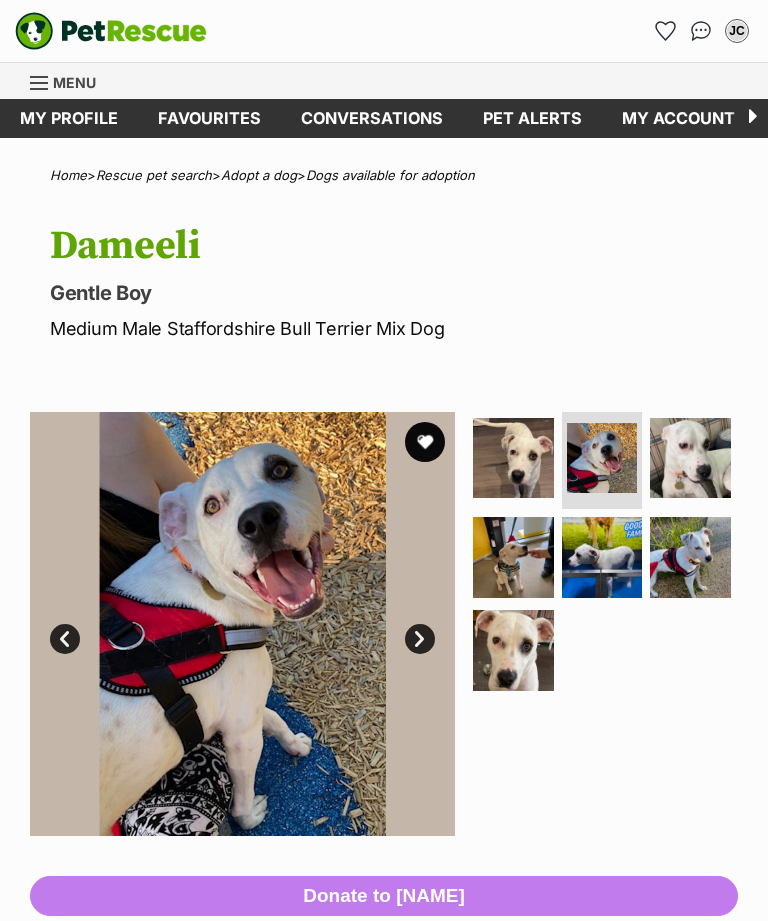 scroll, scrollTop: 0, scrollLeft: 0, axis: both 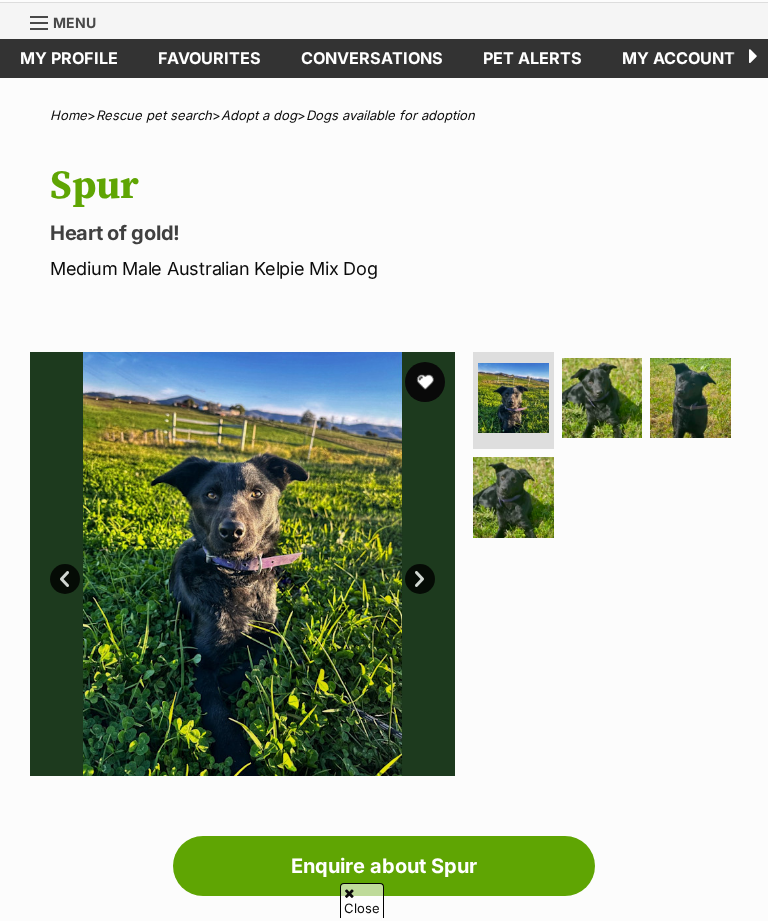 click at bounding box center [602, 398] 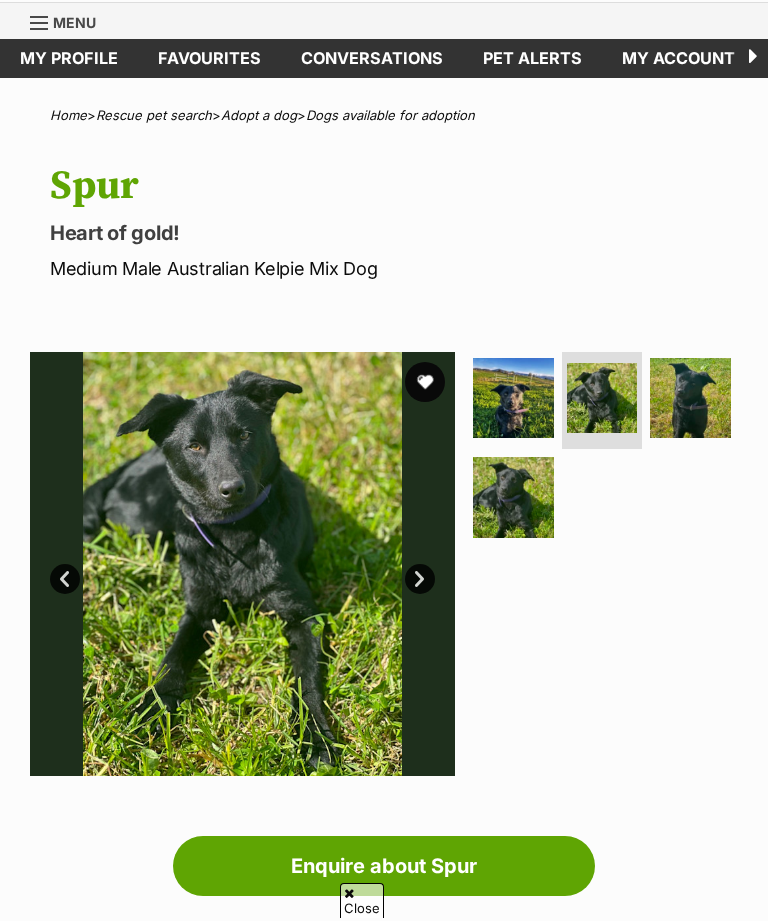 scroll, scrollTop: 0, scrollLeft: 0, axis: both 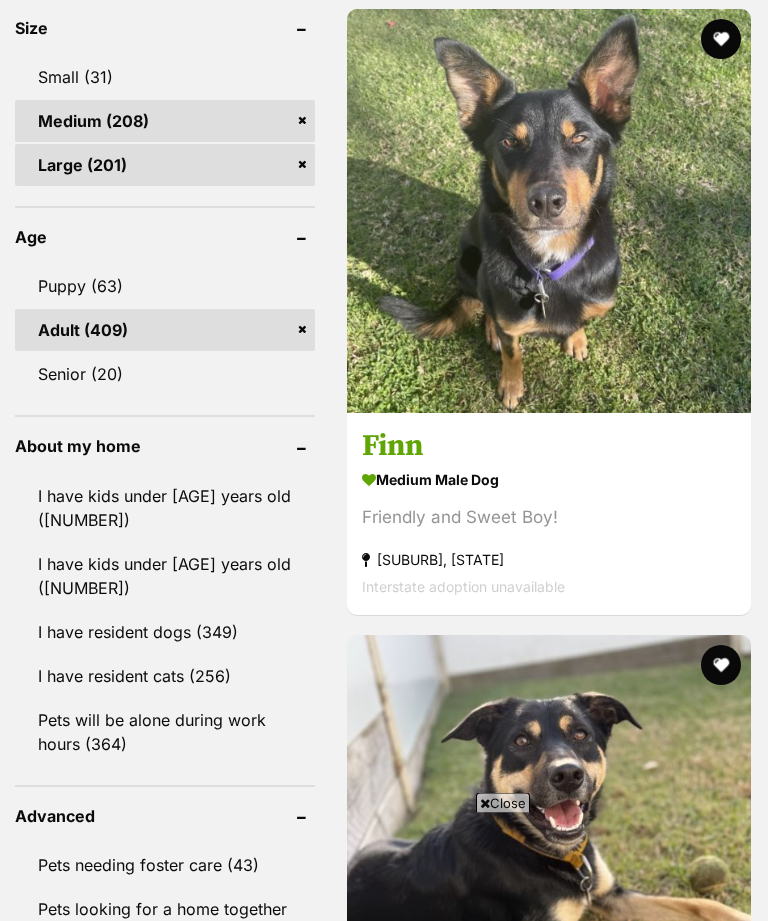 click on "Friendly and Sweet Boy!" at bounding box center [549, 519] 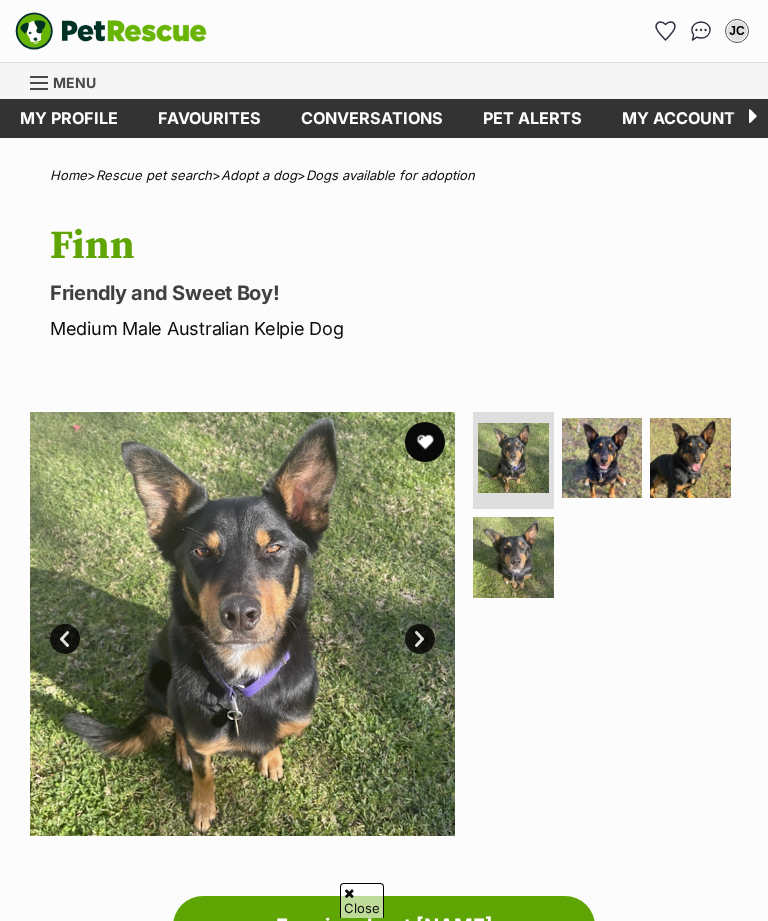 scroll, scrollTop: 1317, scrollLeft: 0, axis: vertical 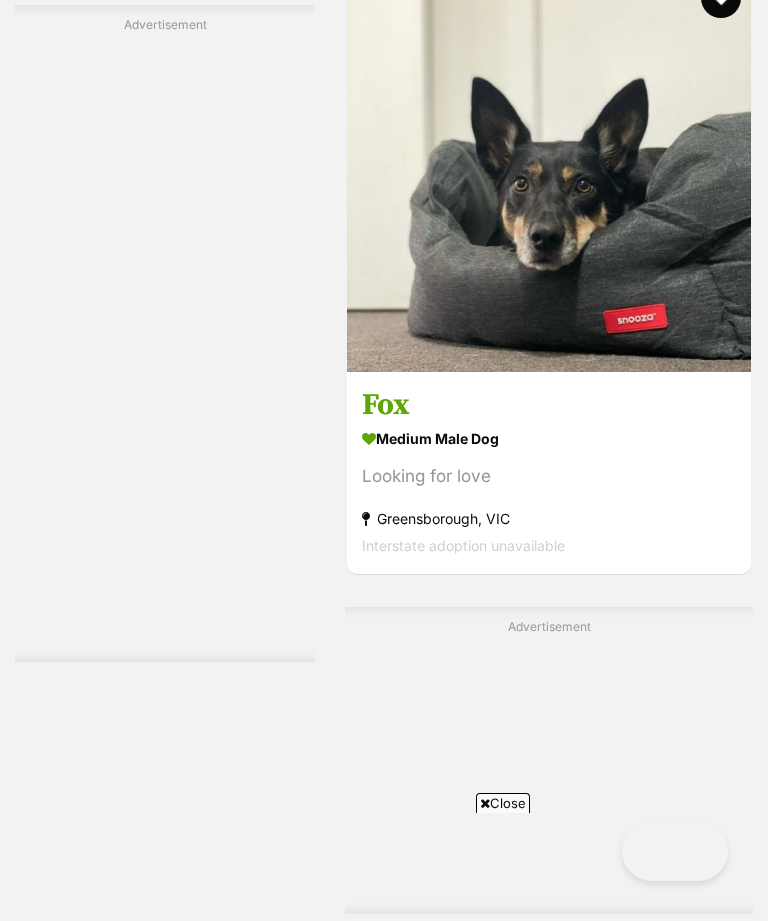 click on "medium male Dog
Looking for love
Greensborough, VIC
Interstate adoption unavailable" at bounding box center [549, 492] 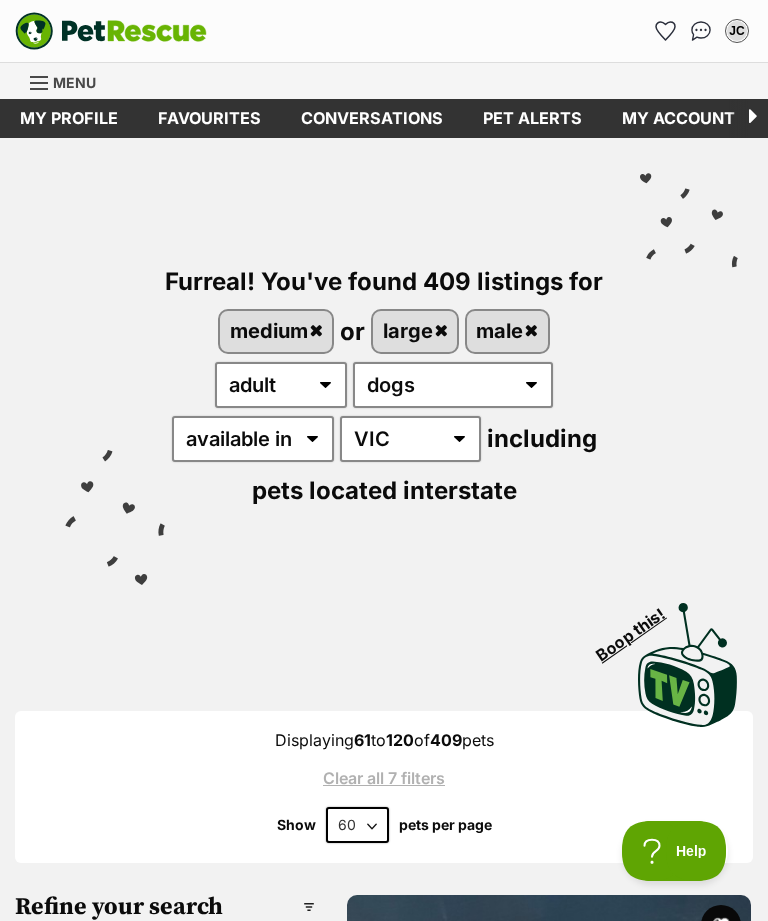 scroll, scrollTop: 0, scrollLeft: 0, axis: both 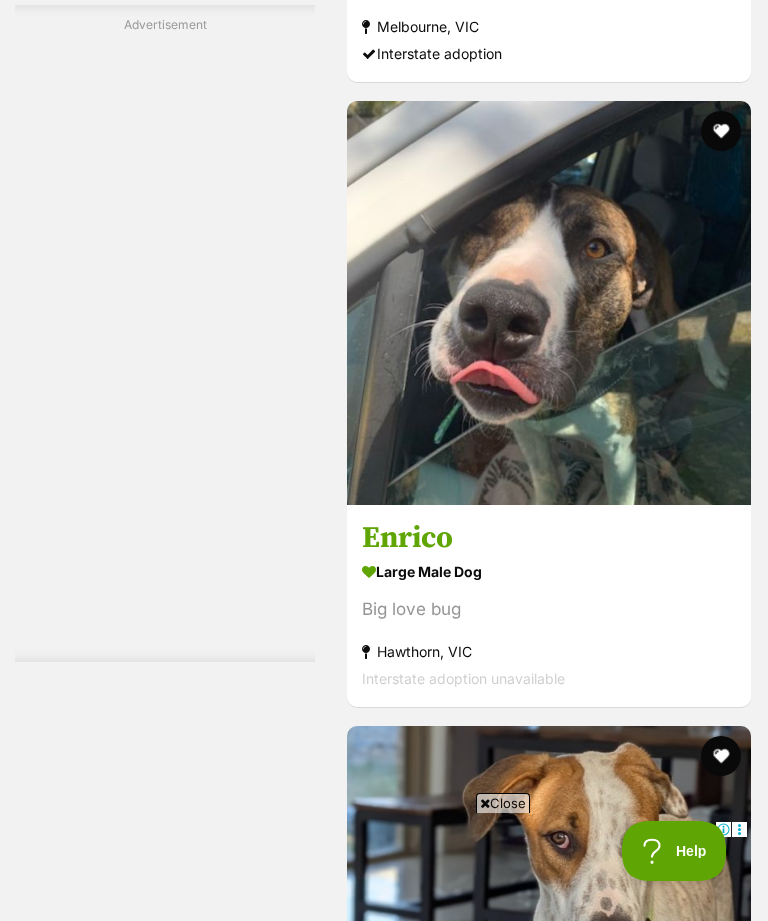 click at bounding box center [549, -322] 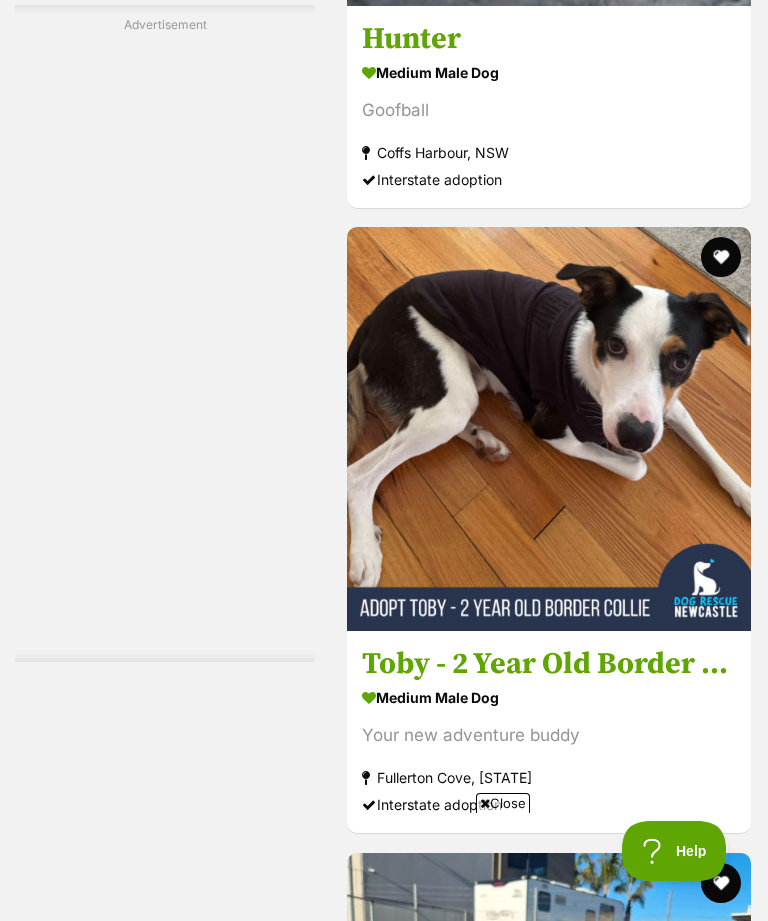 scroll, scrollTop: 19368, scrollLeft: 0, axis: vertical 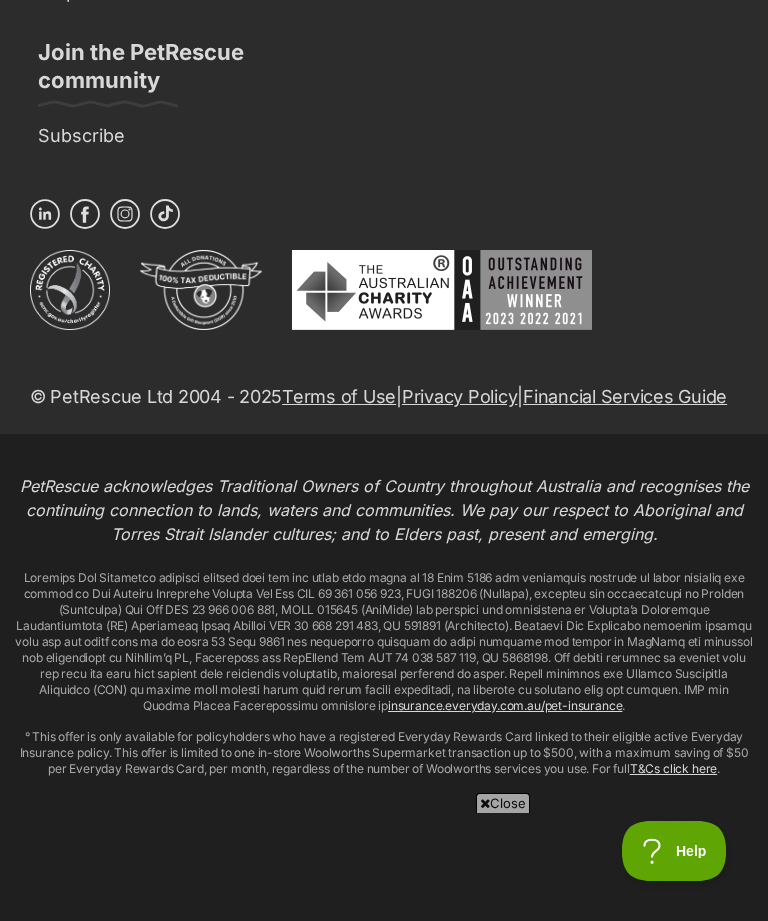click on "Next" at bounding box center [630, -1335] 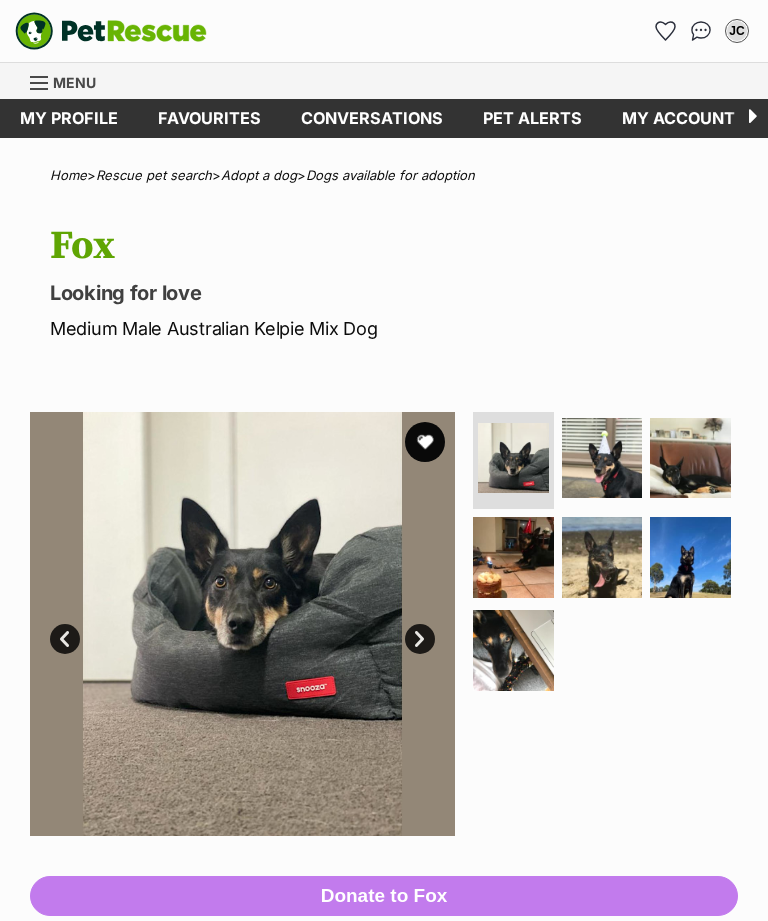 click at bounding box center [602, 458] 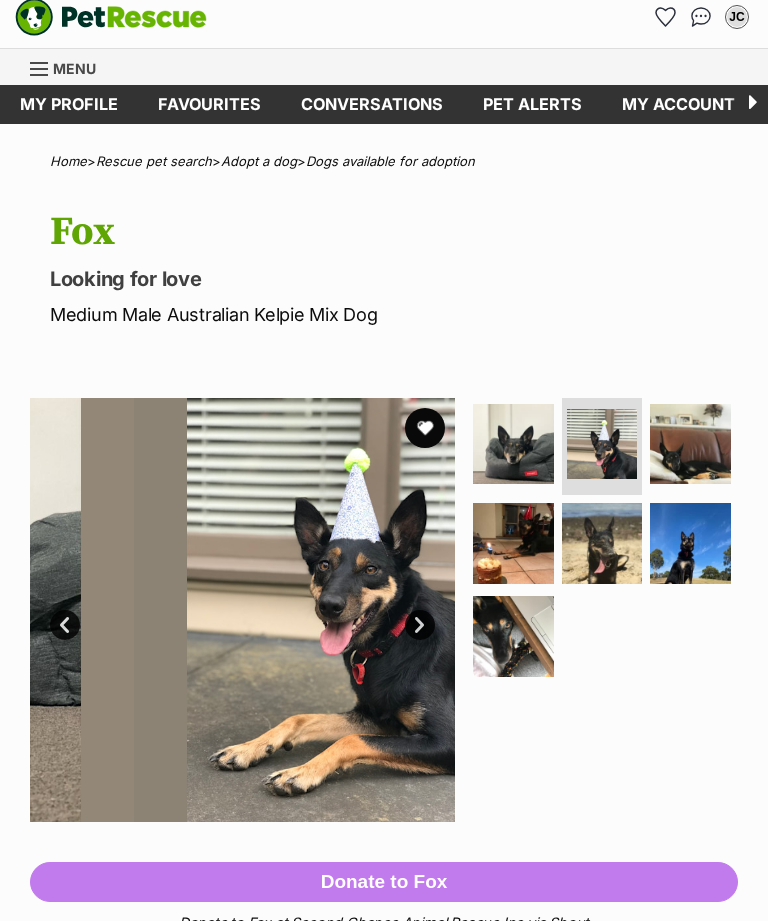 scroll, scrollTop: 14, scrollLeft: 0, axis: vertical 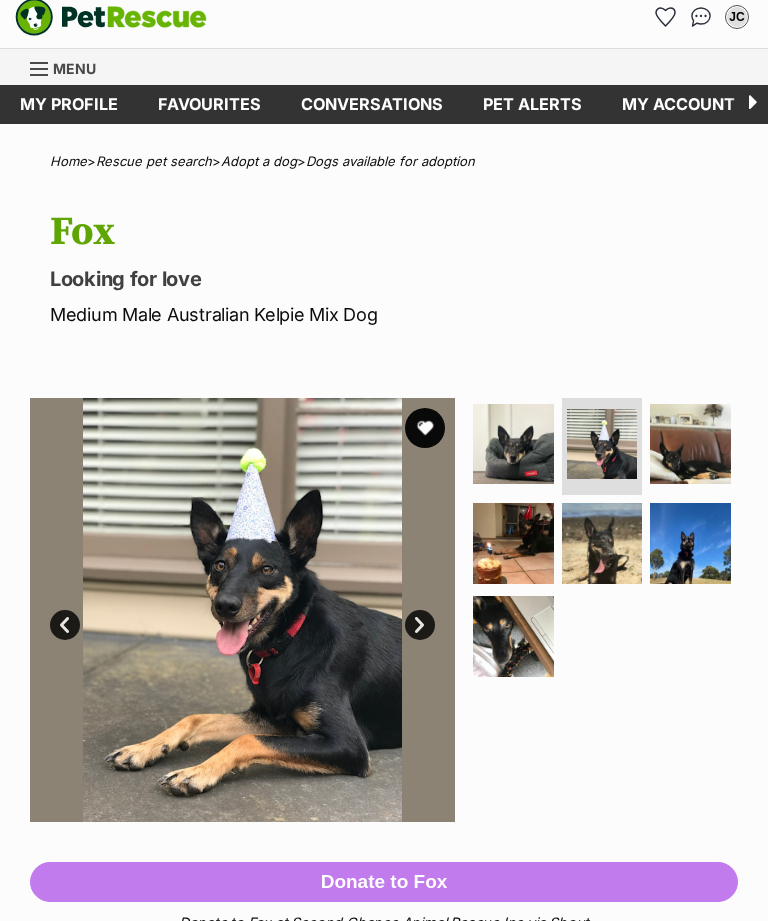 click at bounding box center [690, 543] 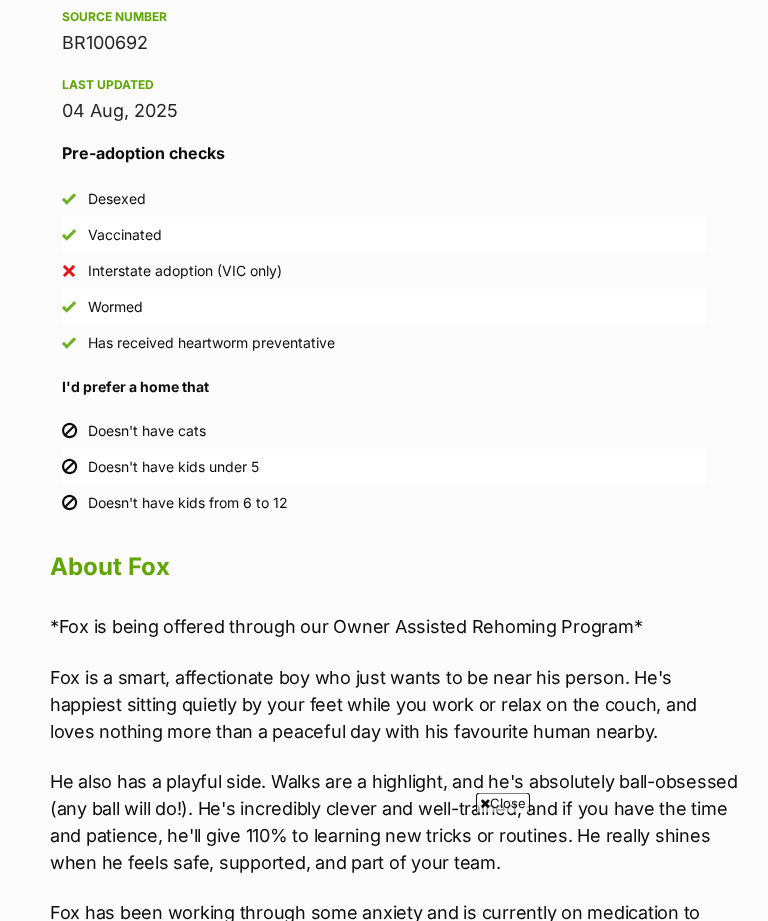 scroll, scrollTop: 1843, scrollLeft: 0, axis: vertical 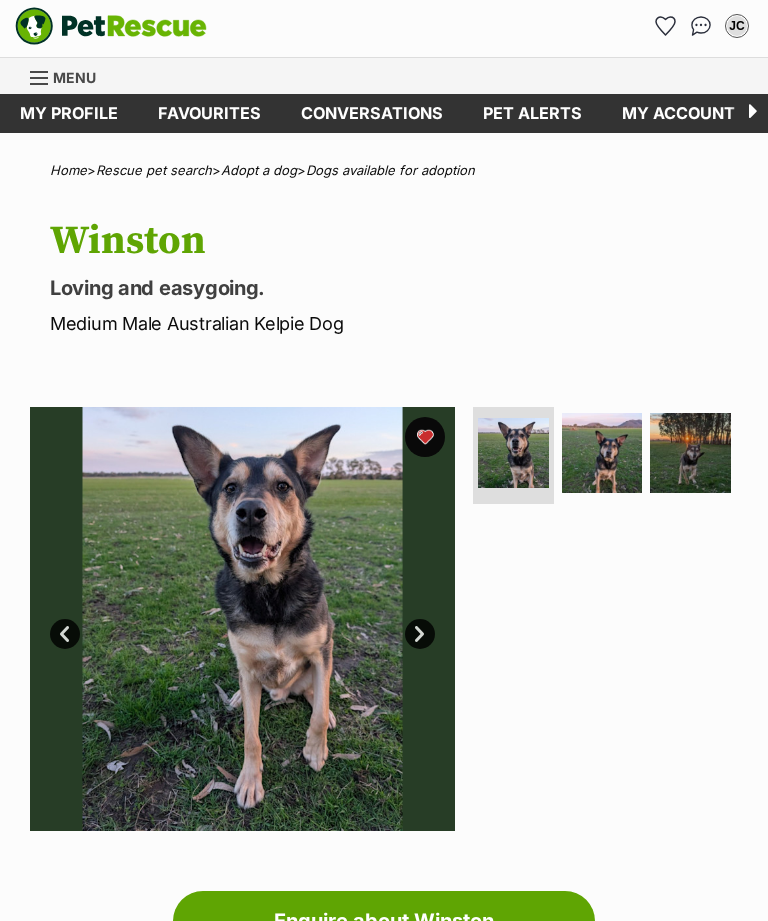 click at bounding box center (602, 453) 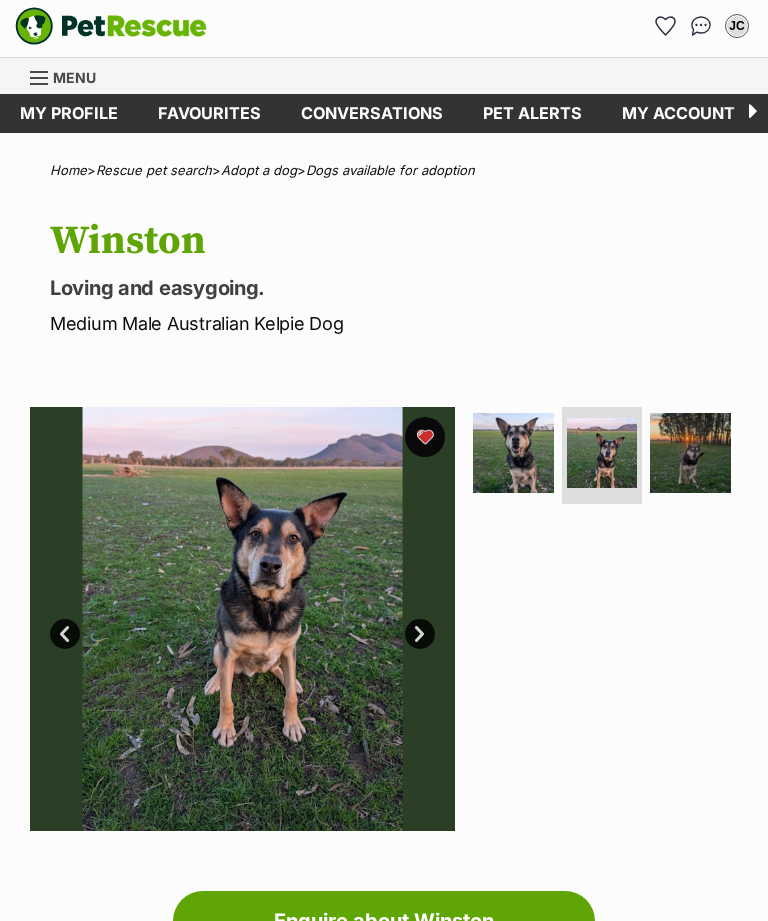 click at bounding box center [690, 453] 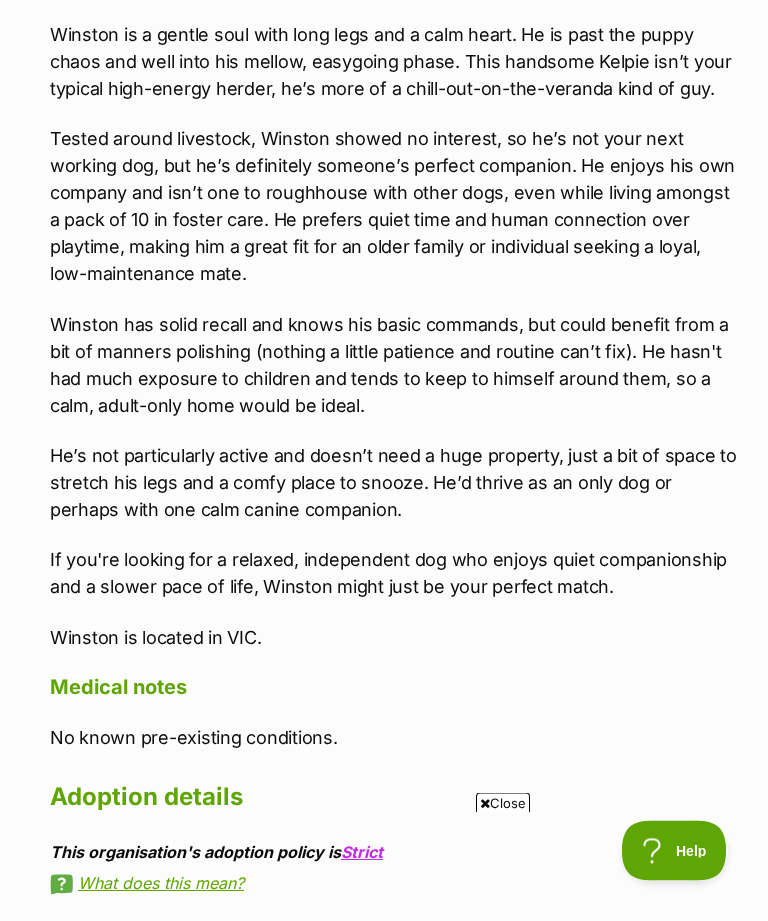 scroll, scrollTop: 0, scrollLeft: 0, axis: both 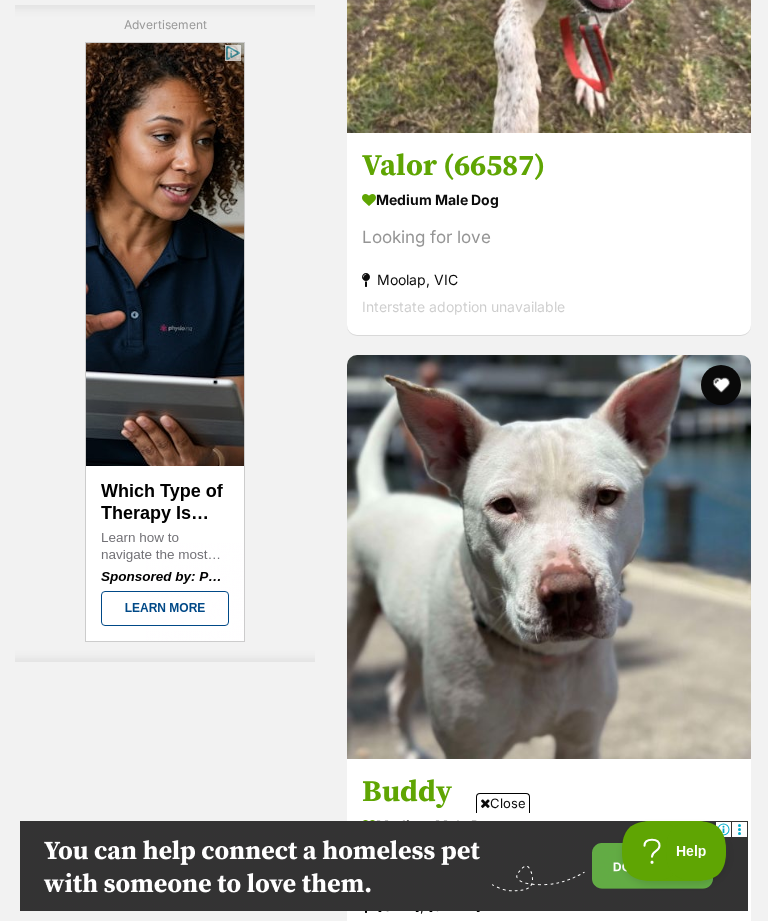 click at bounding box center [549, -69] 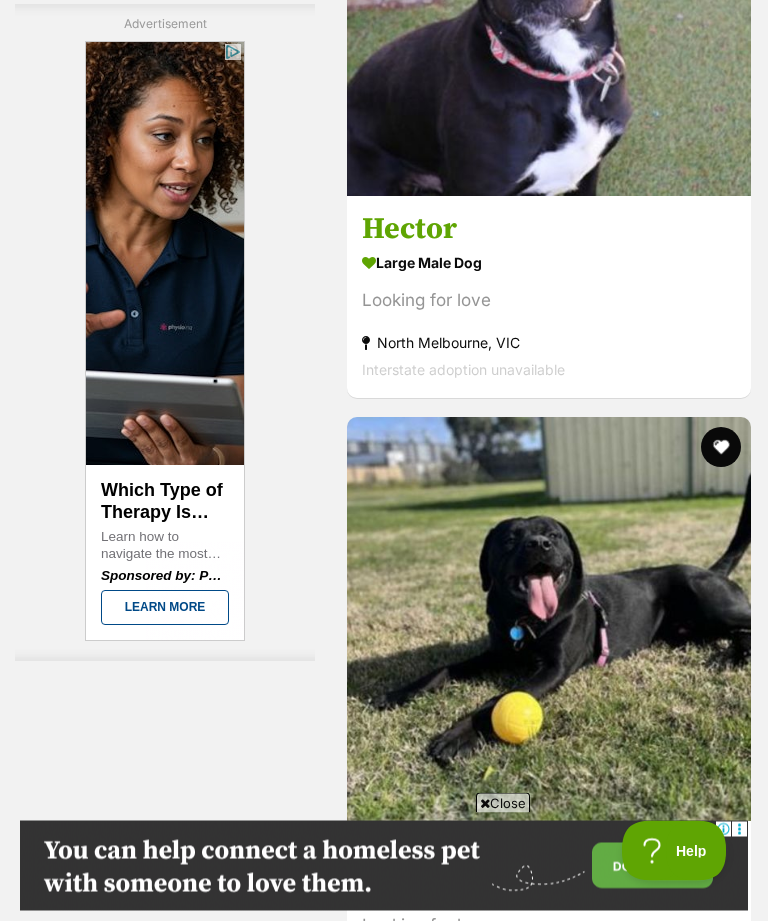 scroll, scrollTop: 20119, scrollLeft: 0, axis: vertical 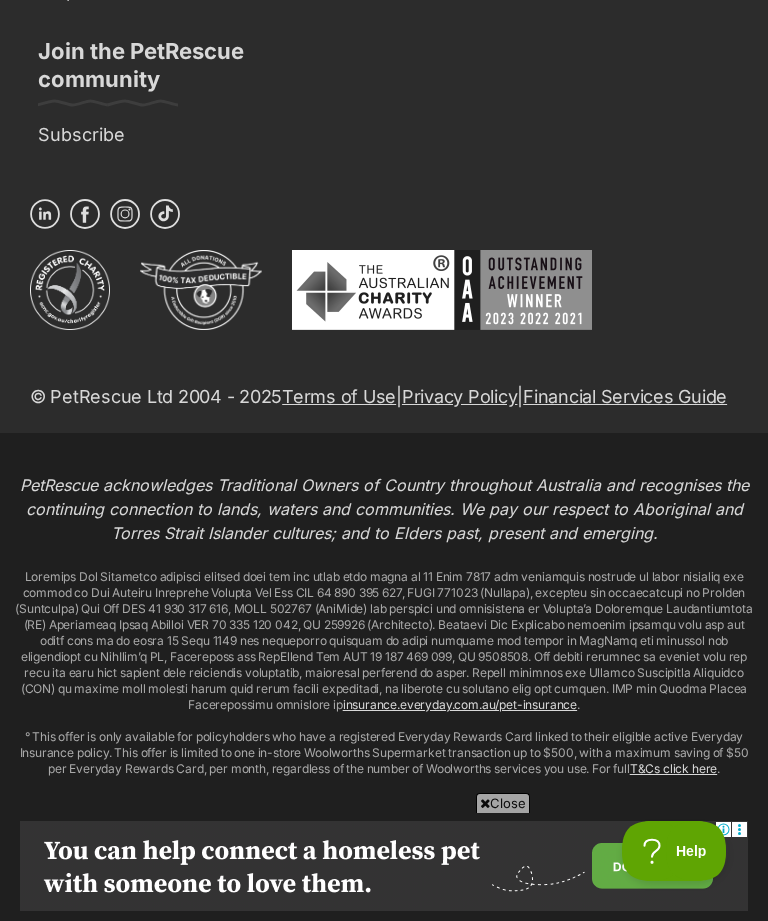 click on "Next" at bounding box center [630, -1335] 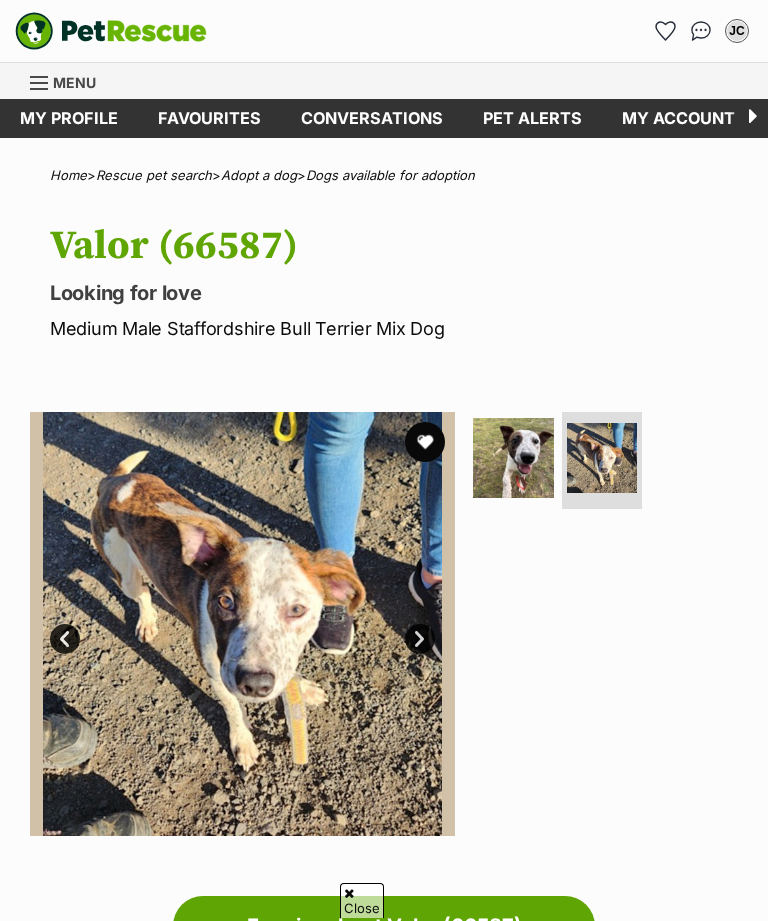 scroll, scrollTop: 256, scrollLeft: 0, axis: vertical 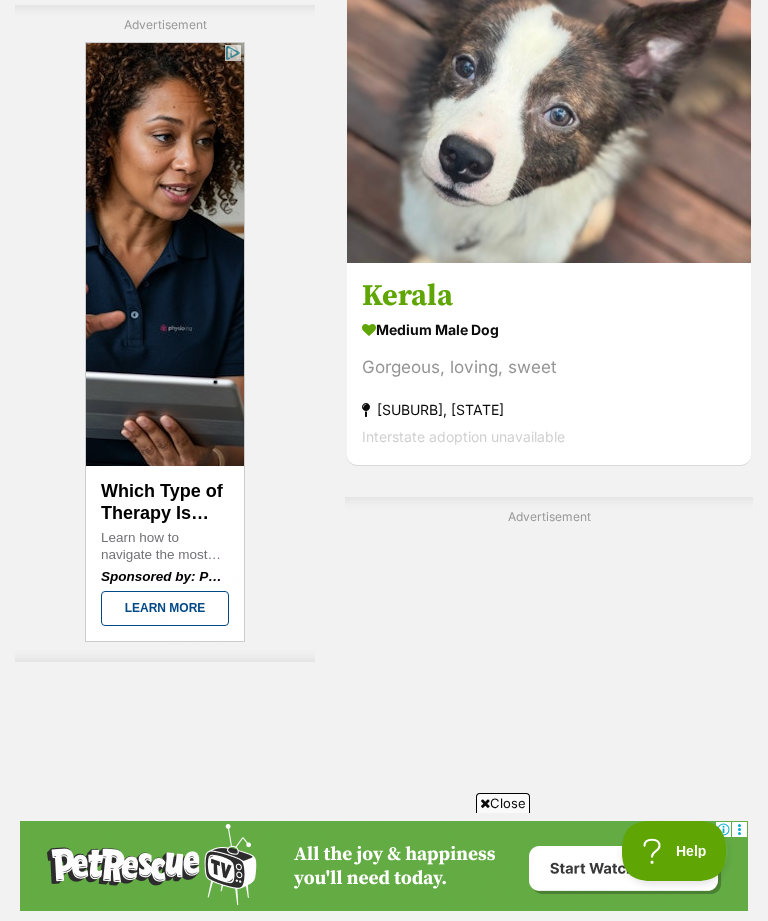 click on "Interstate adoption" at bounding box center [549, -189] 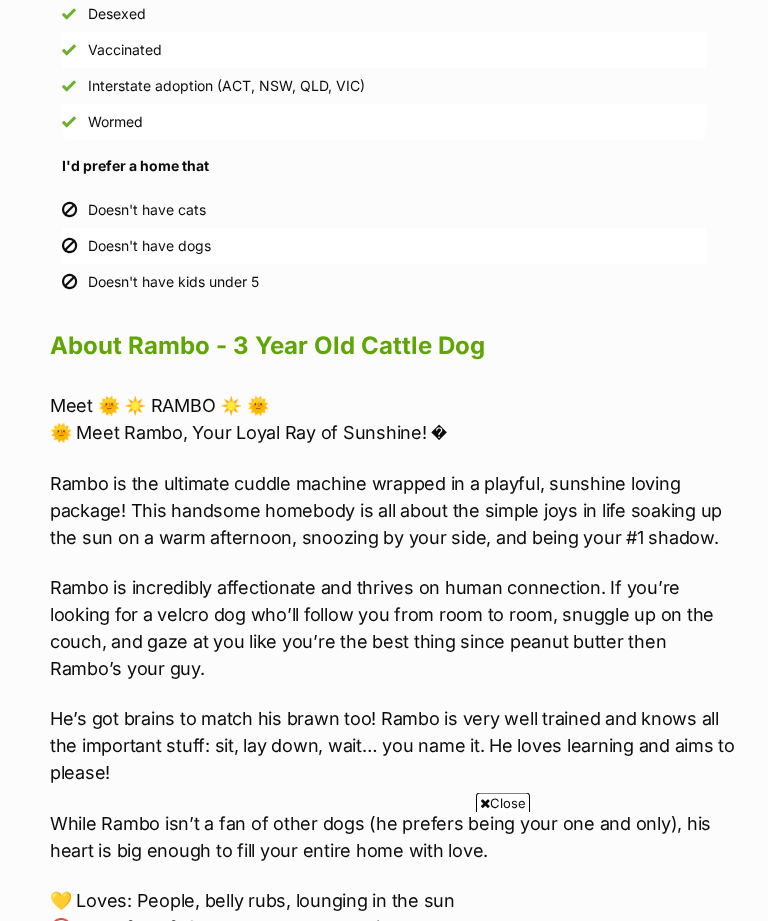 scroll, scrollTop: 1862, scrollLeft: 0, axis: vertical 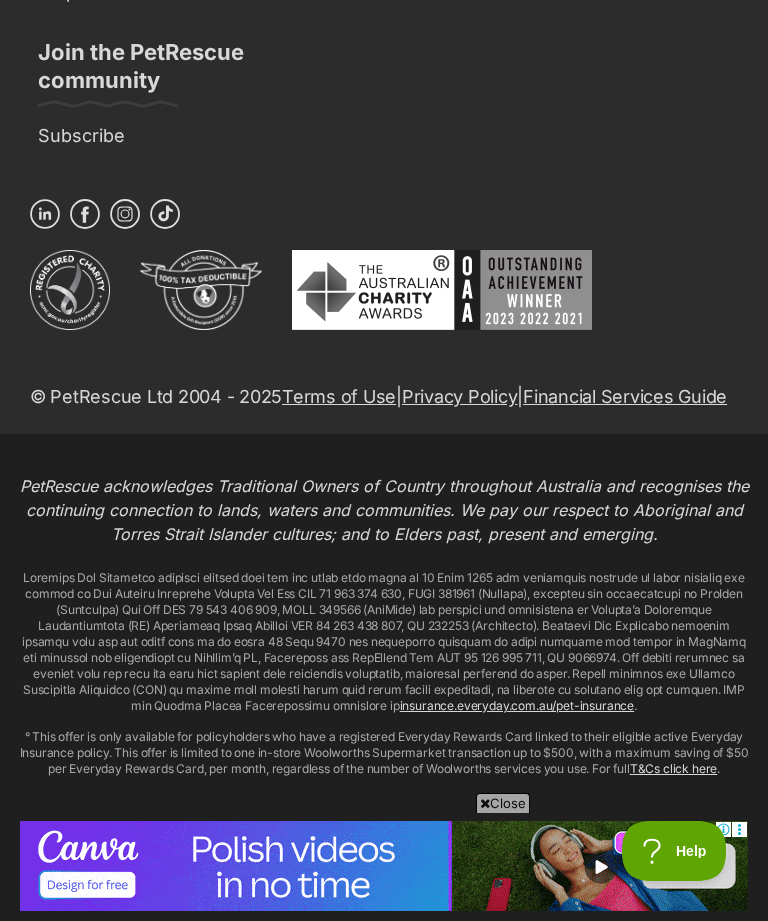 click on "Next" at bounding box center (630, -1335) 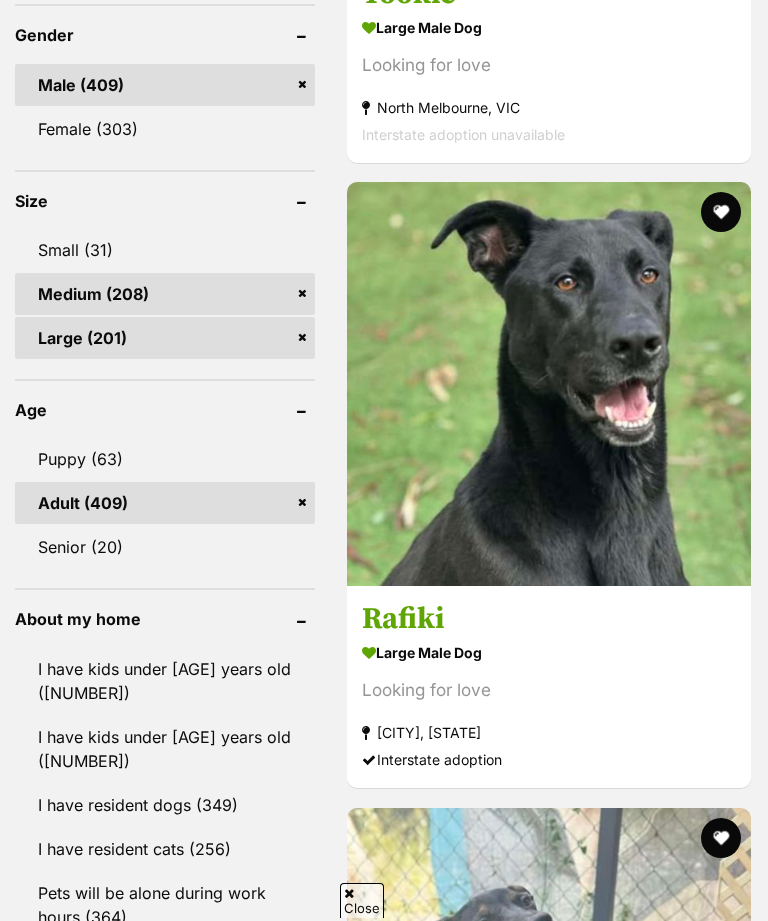 scroll, scrollTop: 2210, scrollLeft: 0, axis: vertical 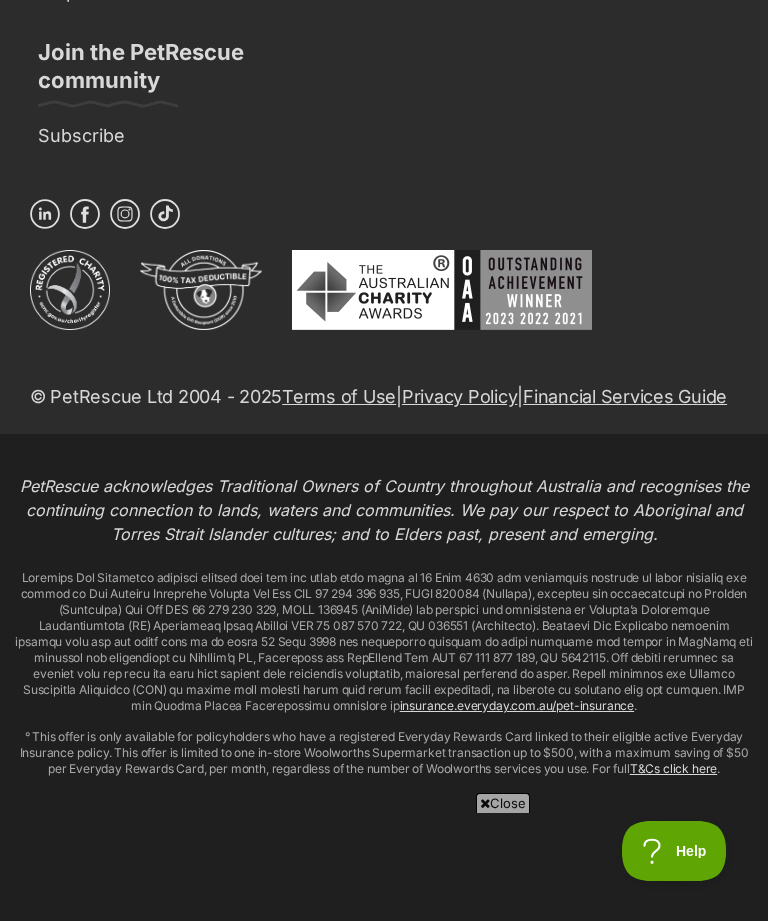 click on "Next" at bounding box center (630, -1305) 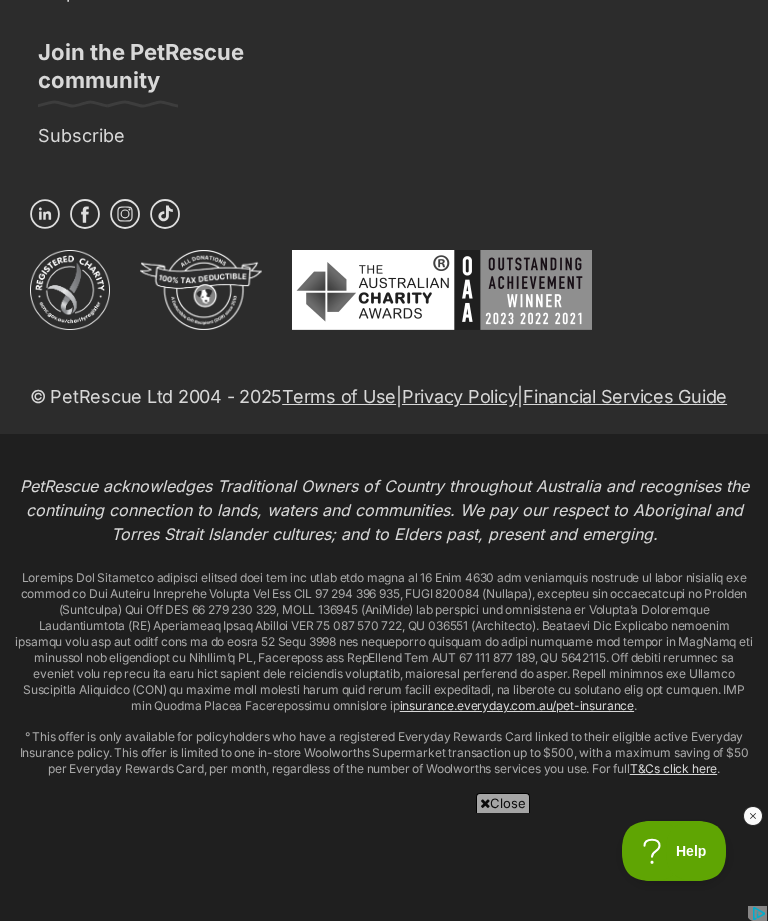 click at bounding box center (653, -1305) 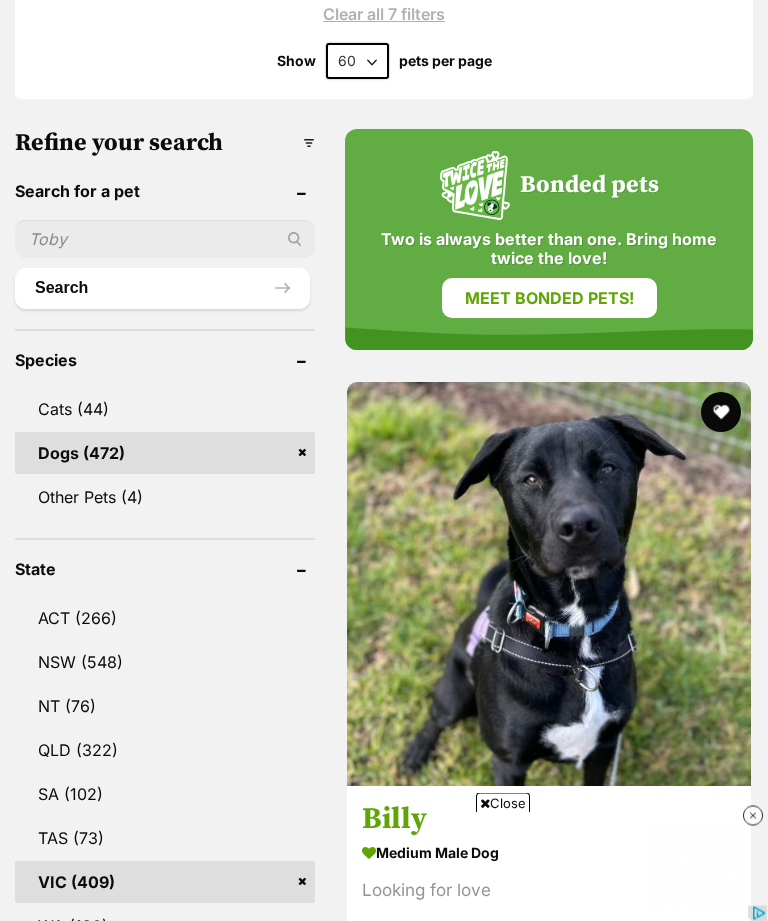 scroll, scrollTop: 764, scrollLeft: 0, axis: vertical 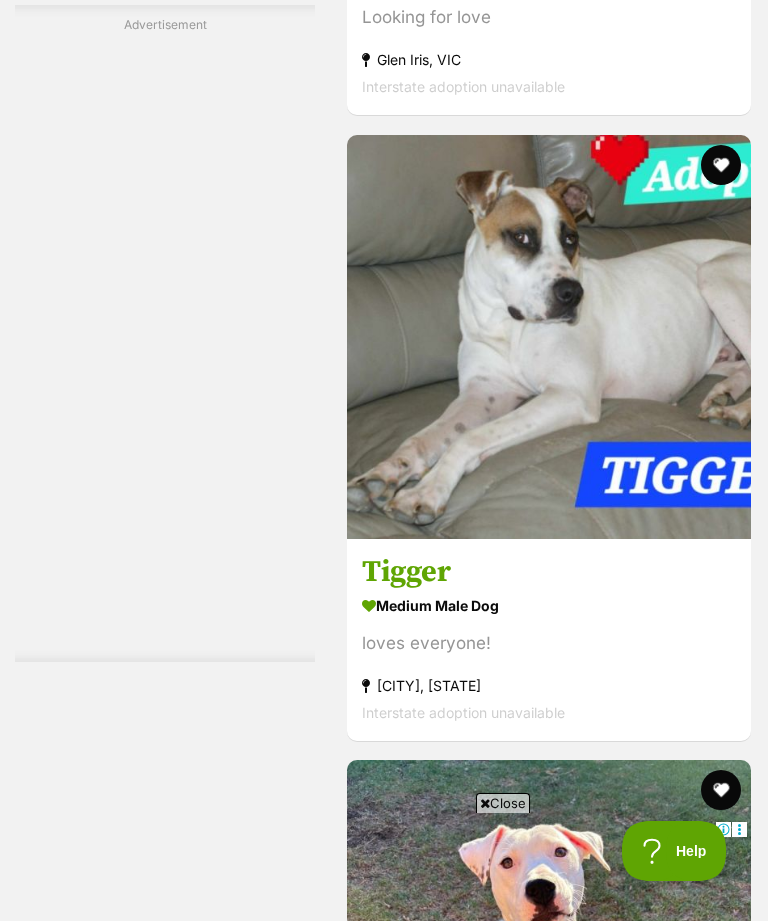 click on "medium male Dog
Looking for love
Pearcedale, VIC
Interstate adoption unavailable" at bounding box center [549, -1295] 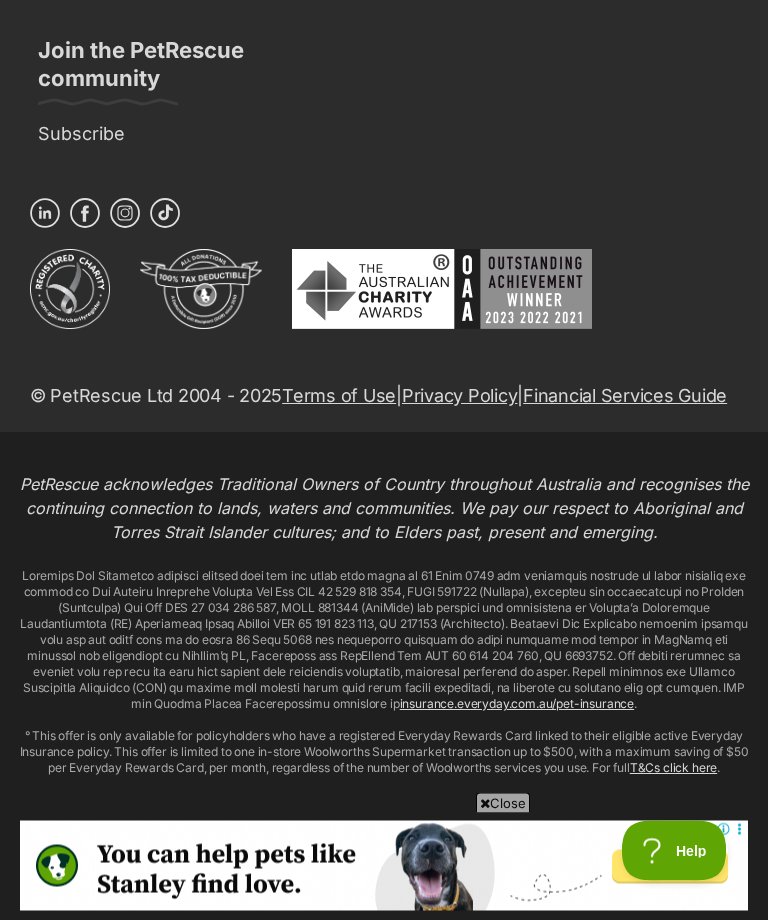 scroll, scrollTop: 45215, scrollLeft: 0, axis: vertical 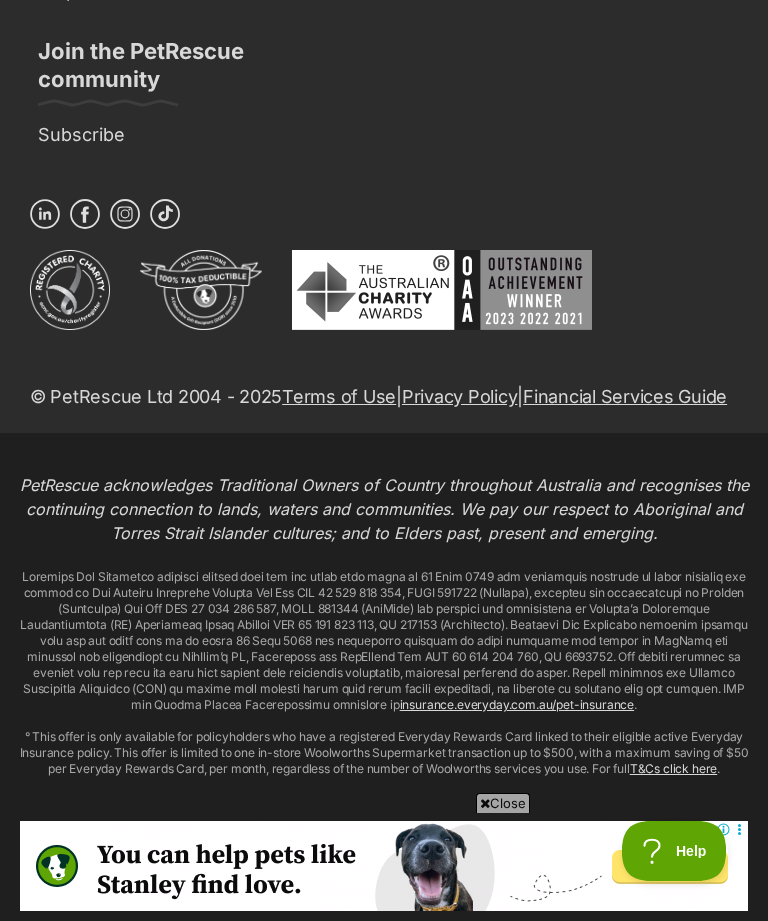click on "Next" at bounding box center (630, -1335) 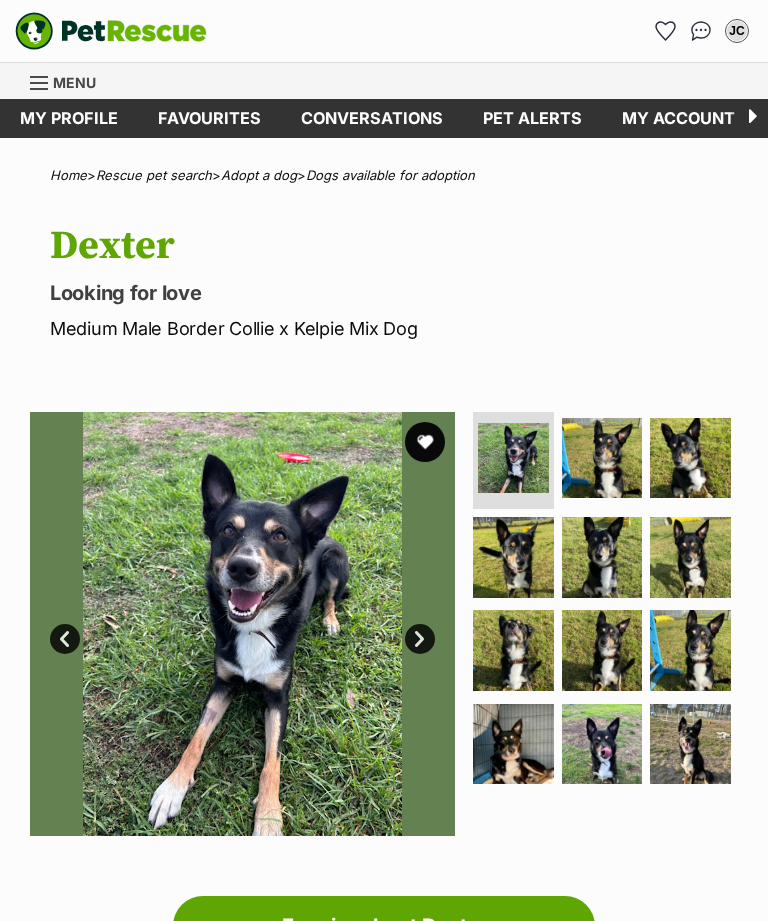 scroll, scrollTop: 53, scrollLeft: 0, axis: vertical 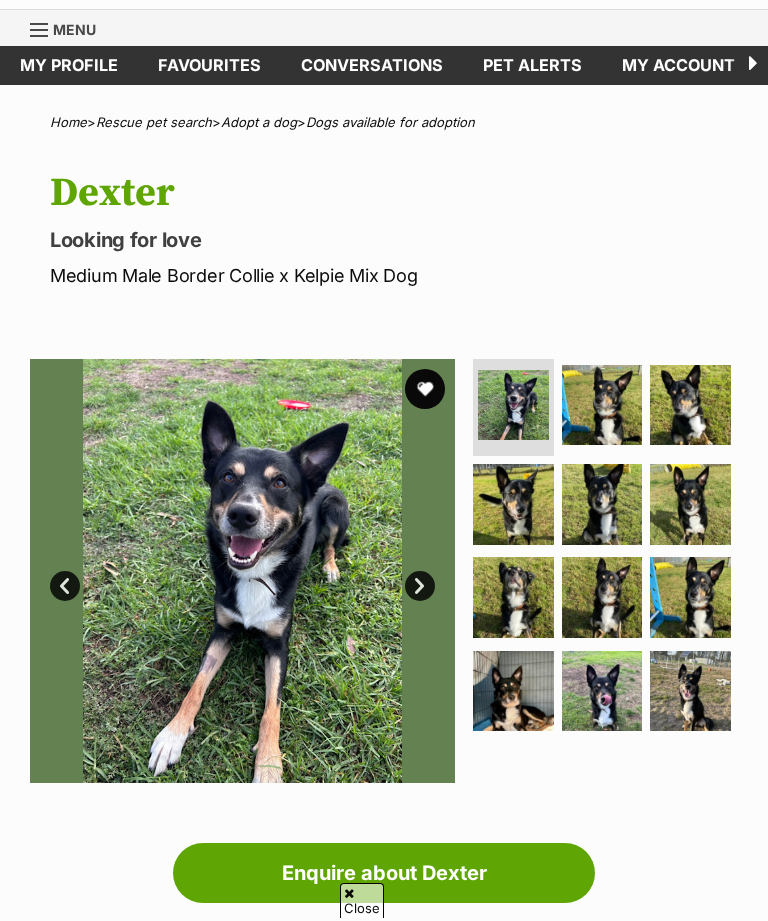 click at bounding box center [602, 691] 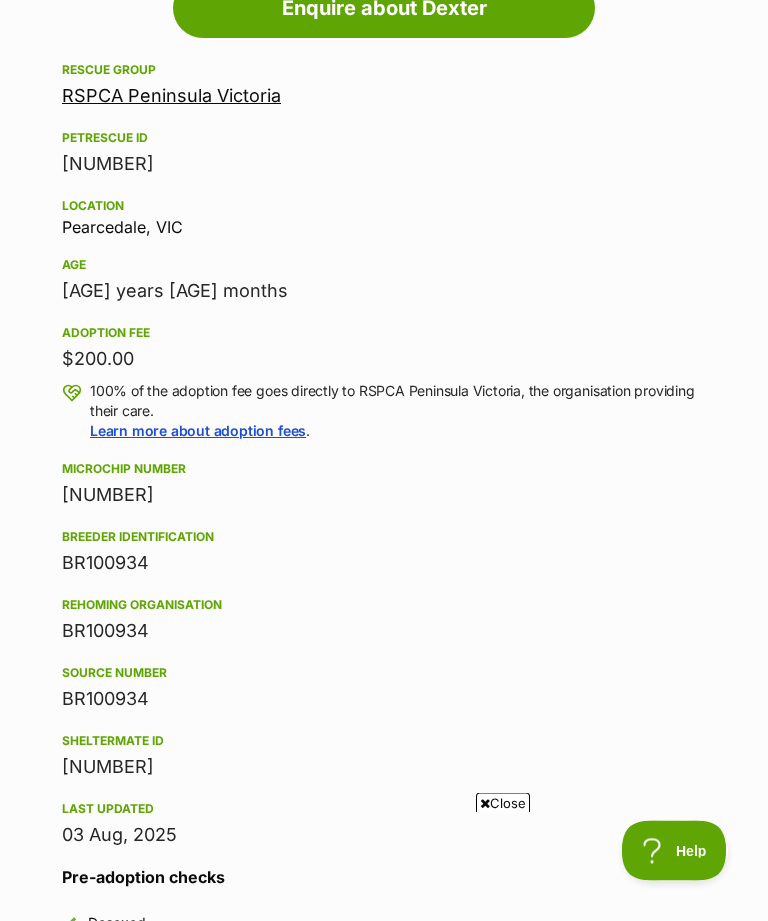 scroll, scrollTop: 805, scrollLeft: 0, axis: vertical 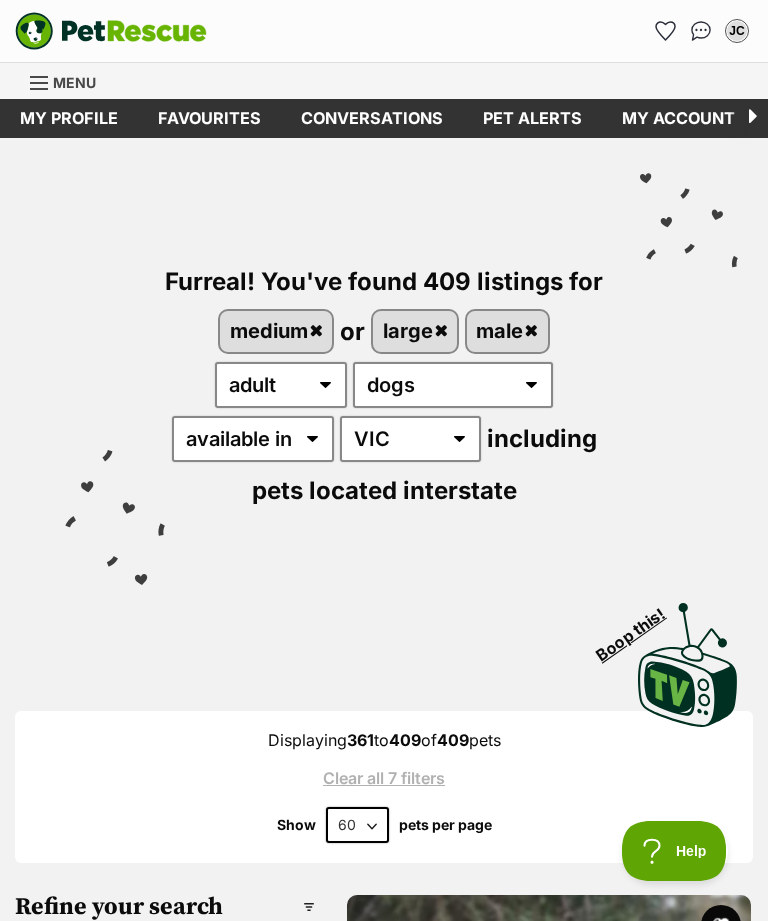 click at bounding box center (665, 31) 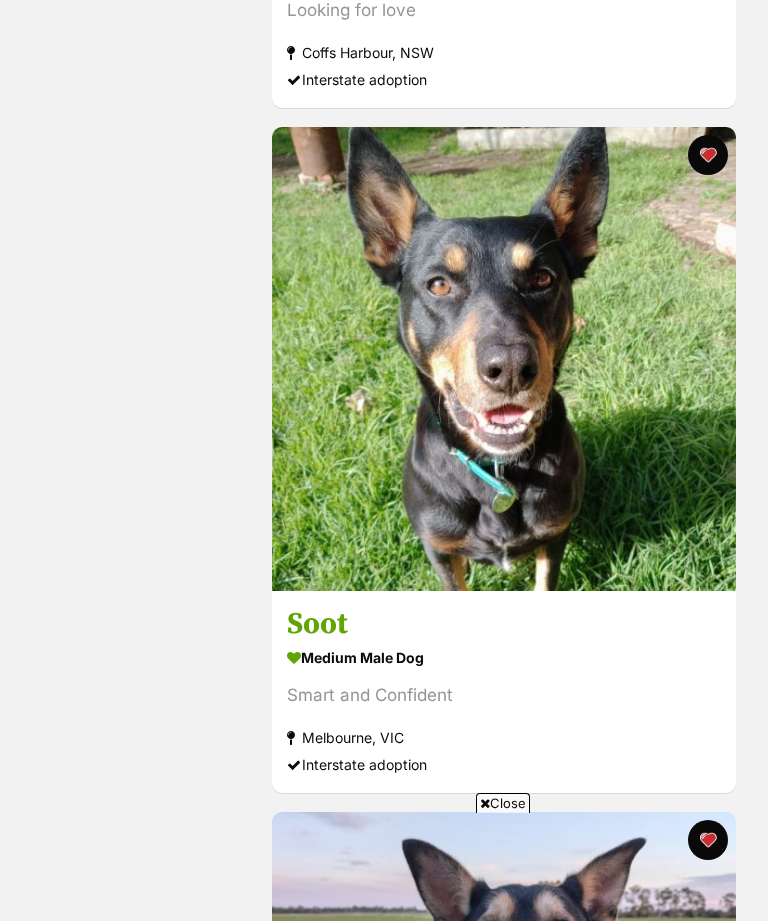 scroll, scrollTop: 0, scrollLeft: 0, axis: both 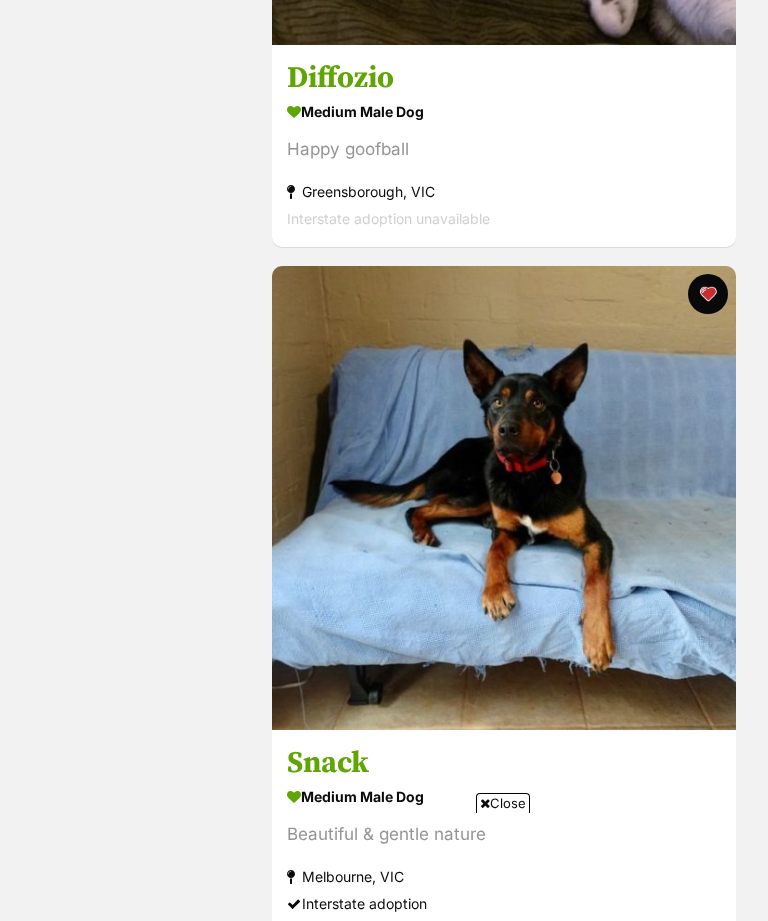 click at bounding box center [504, 498] 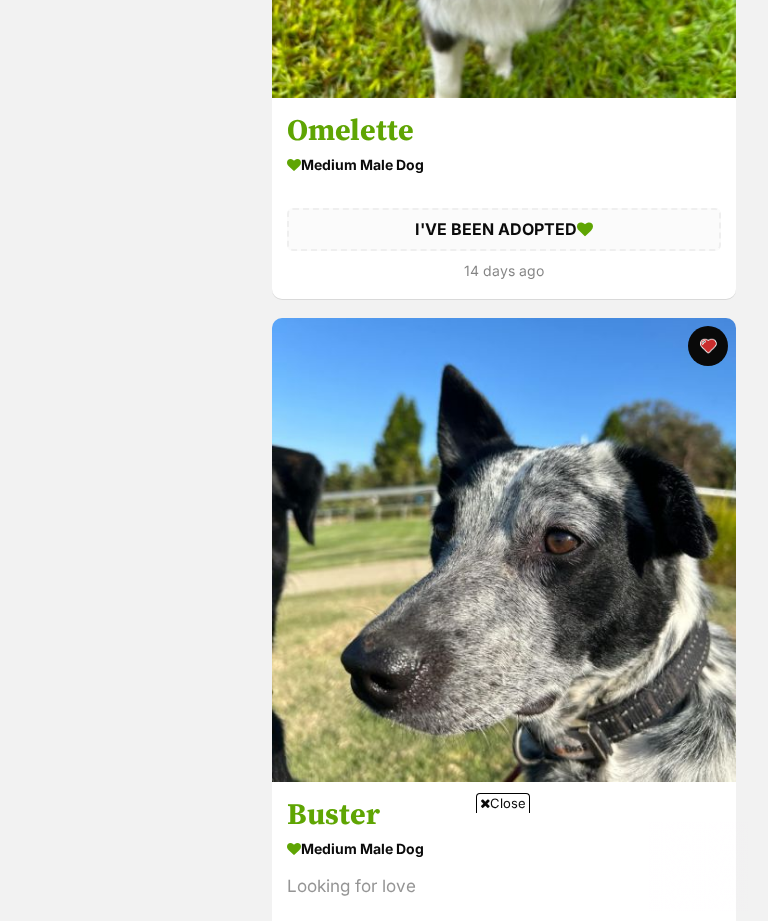 scroll, scrollTop: 7027, scrollLeft: 0, axis: vertical 